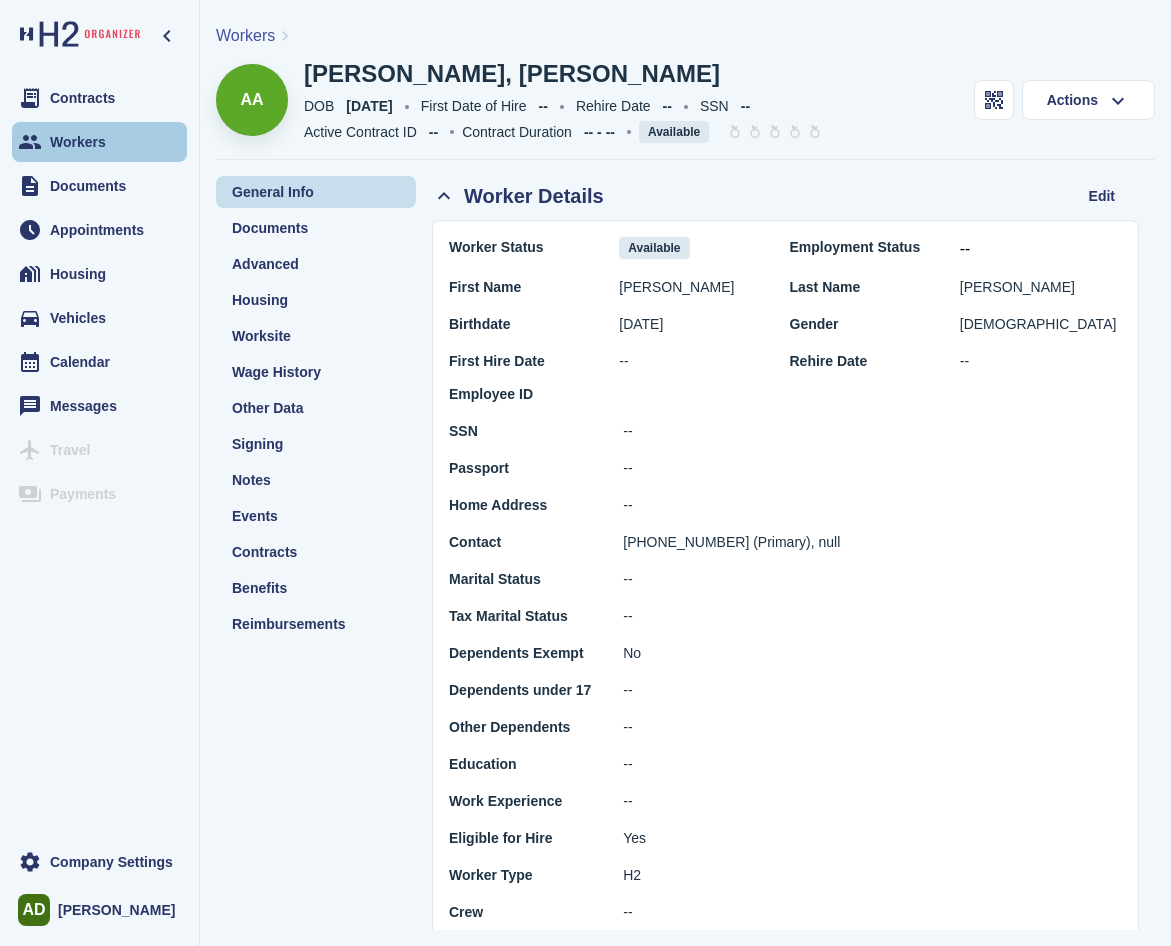 scroll, scrollTop: 0, scrollLeft: 0, axis: both 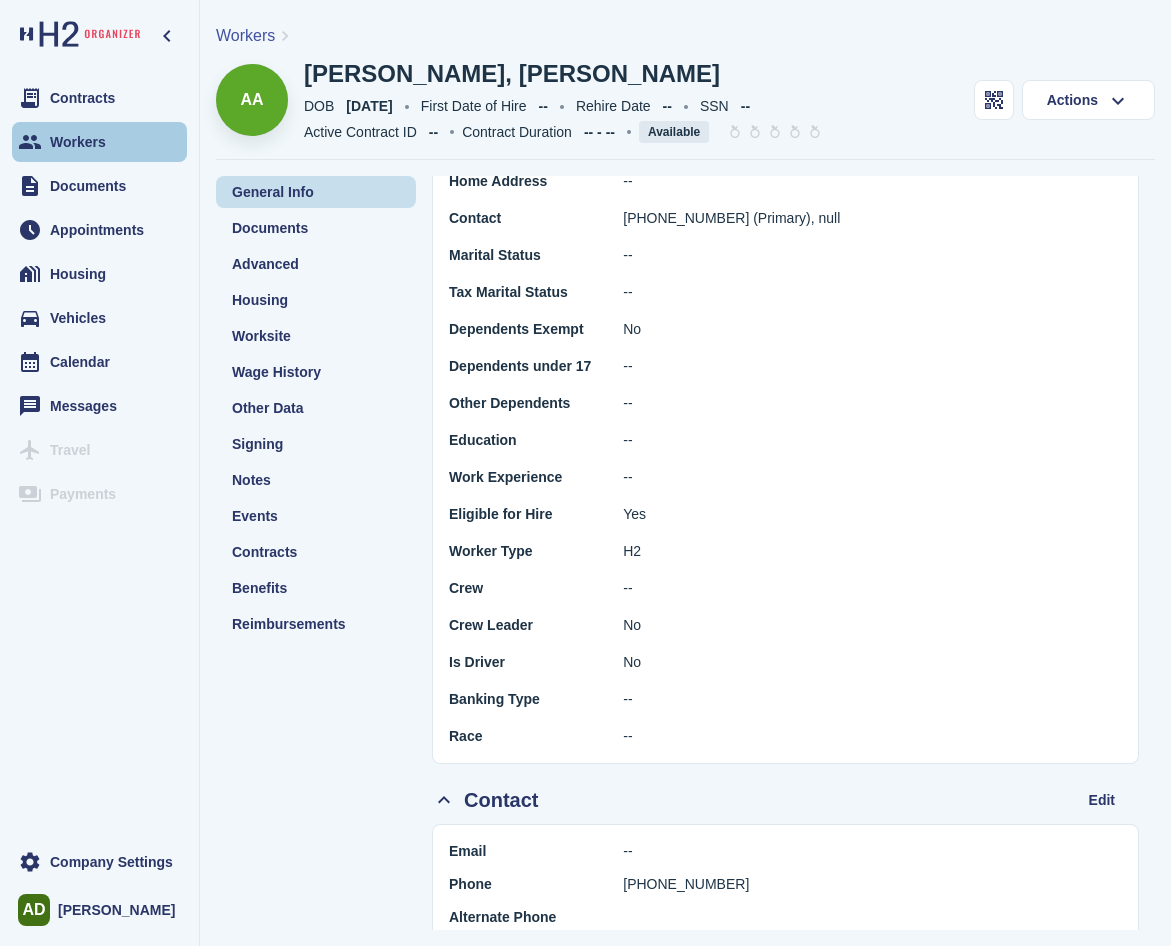 click on "Workers" at bounding box center (99, 142) 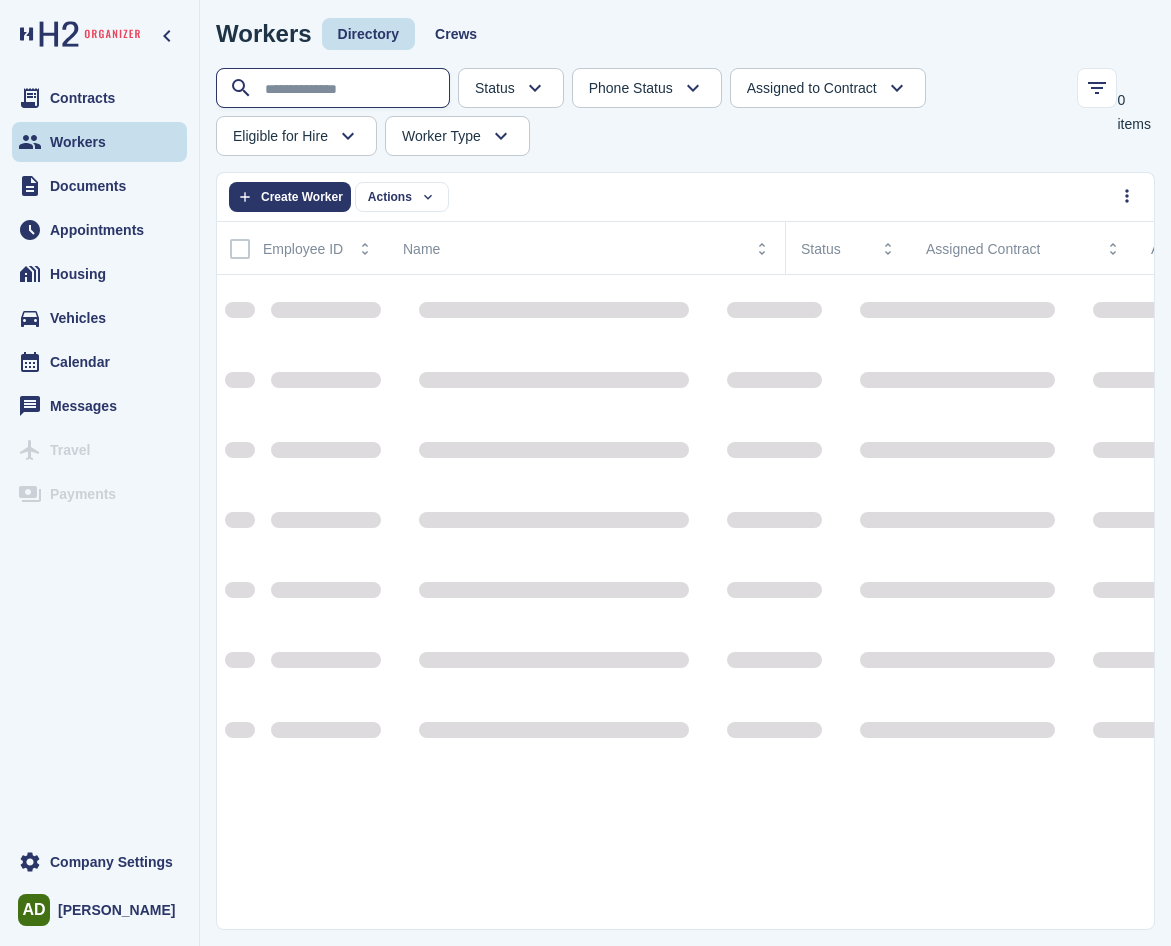 click at bounding box center (335, 89) 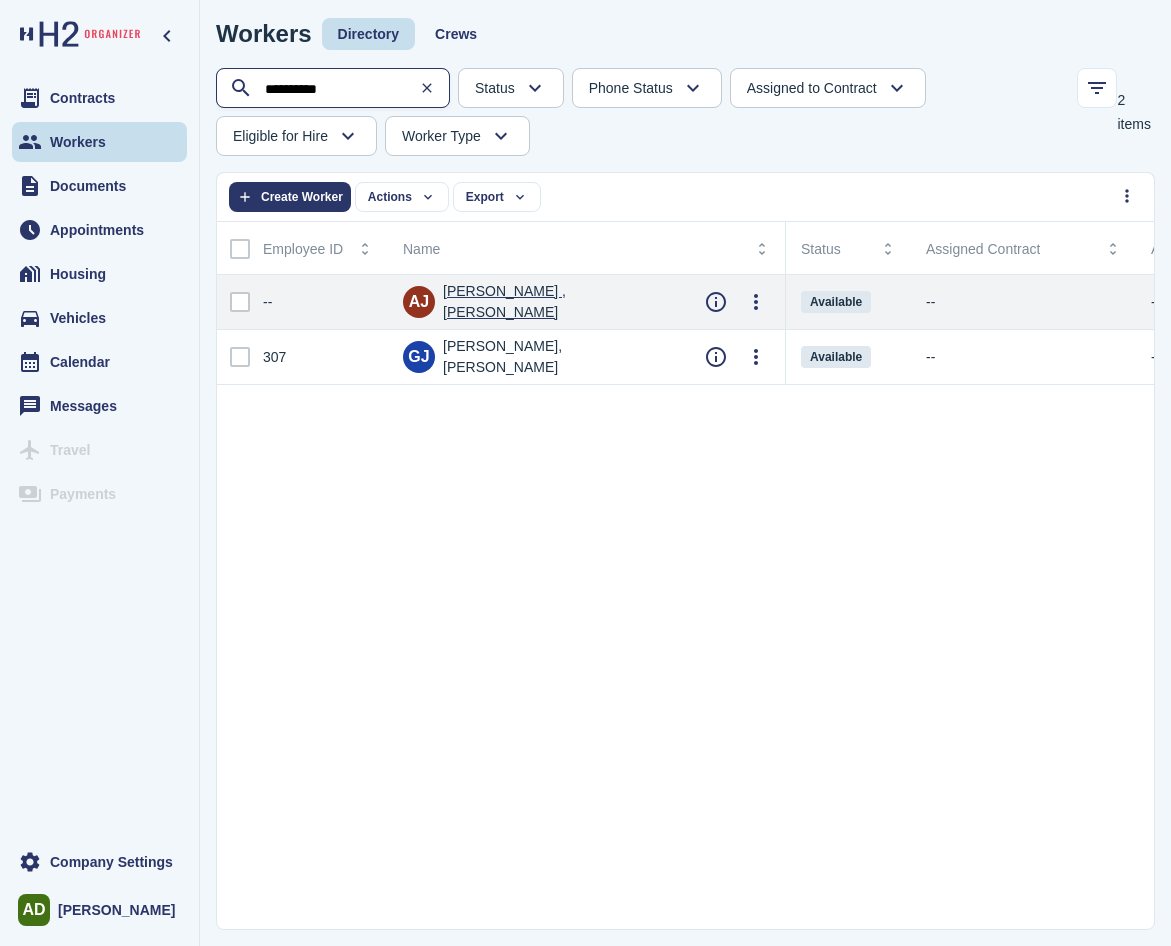 type on "**********" 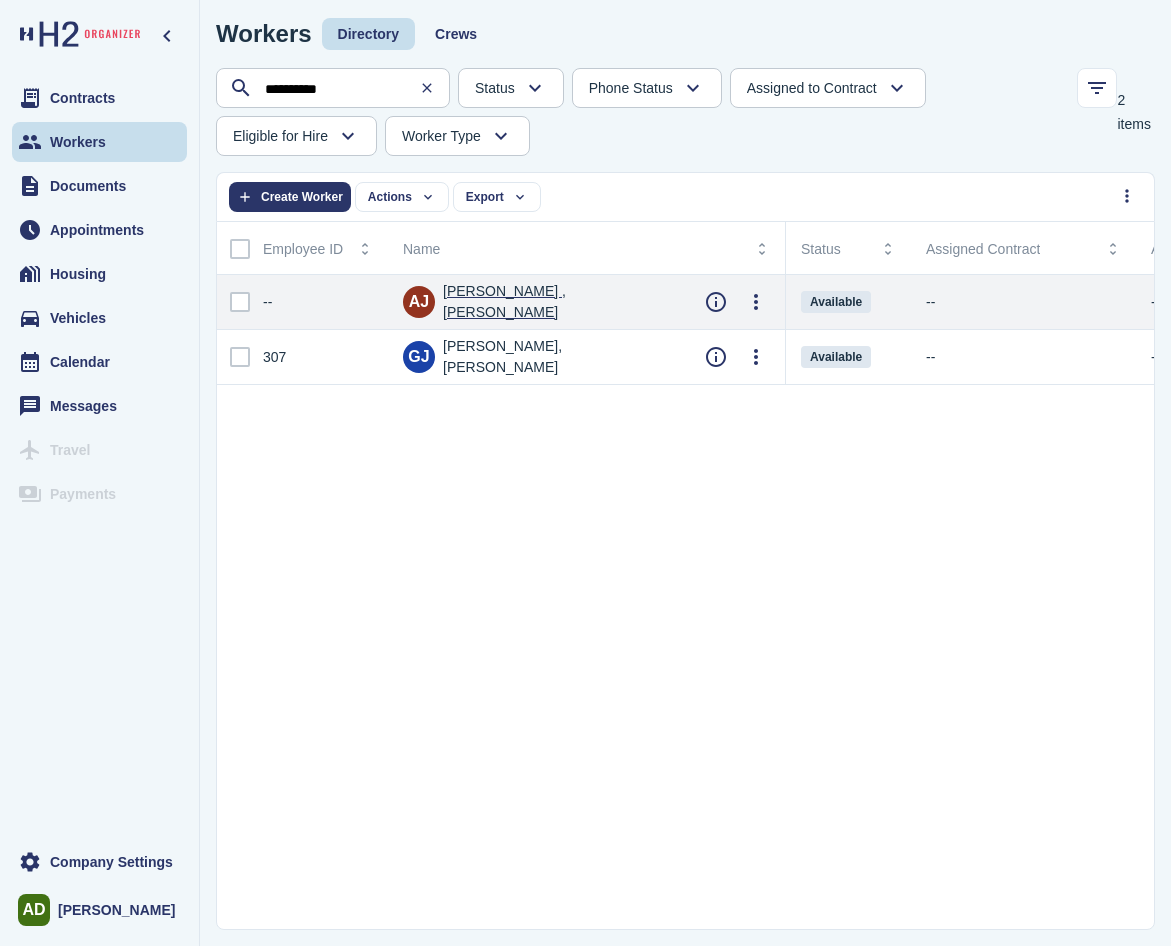 click on "[PERSON_NAME] , [PERSON_NAME]" at bounding box center (558, 302) 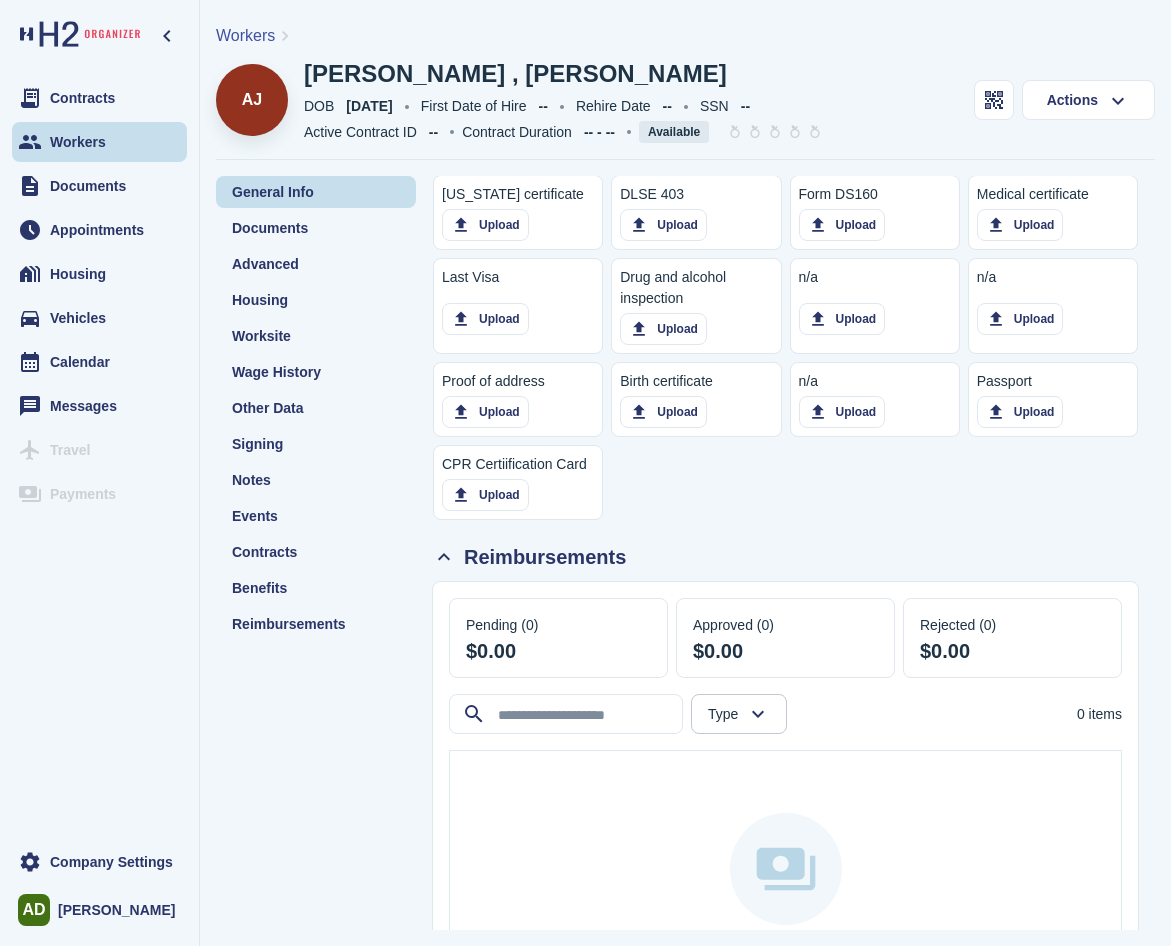 scroll, scrollTop: 1966, scrollLeft: 0, axis: vertical 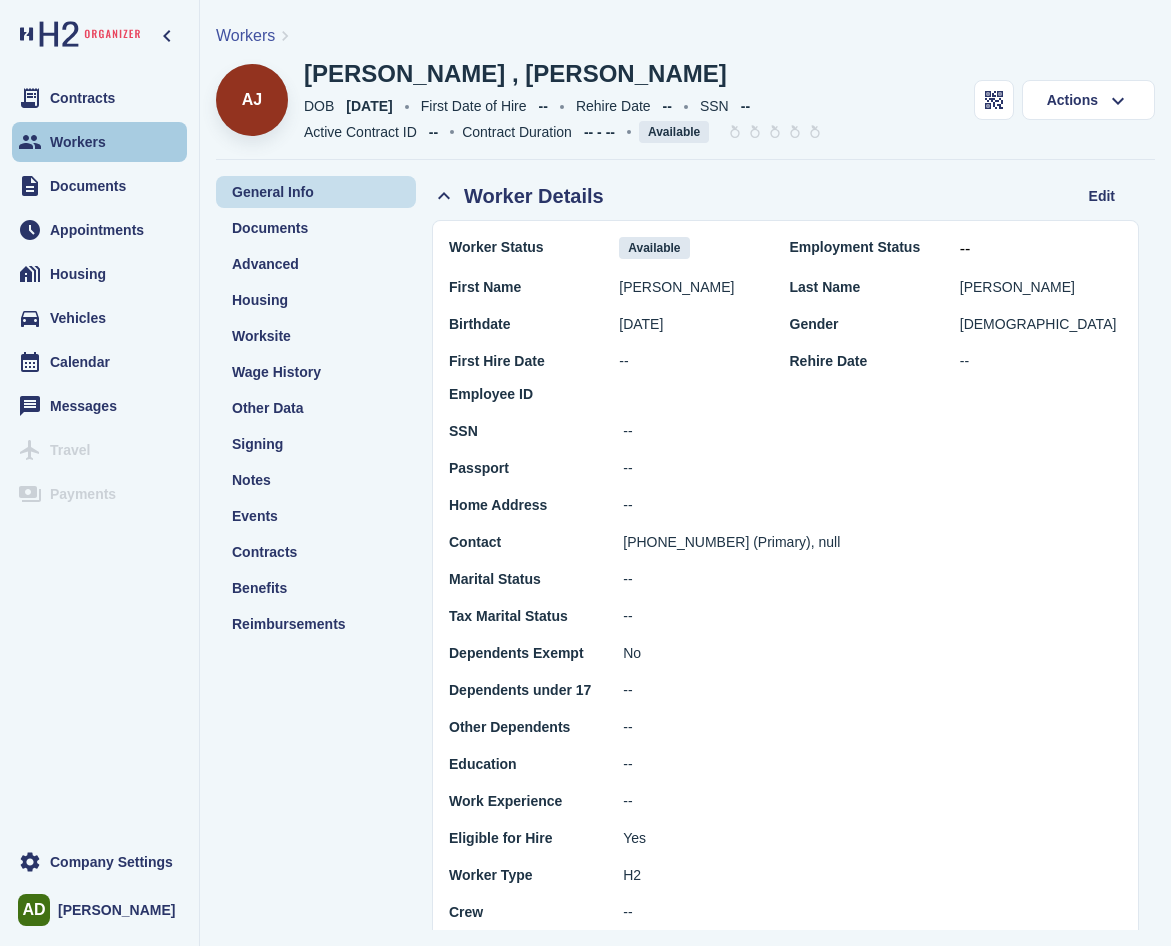 click on "Workers" at bounding box center [99, 142] 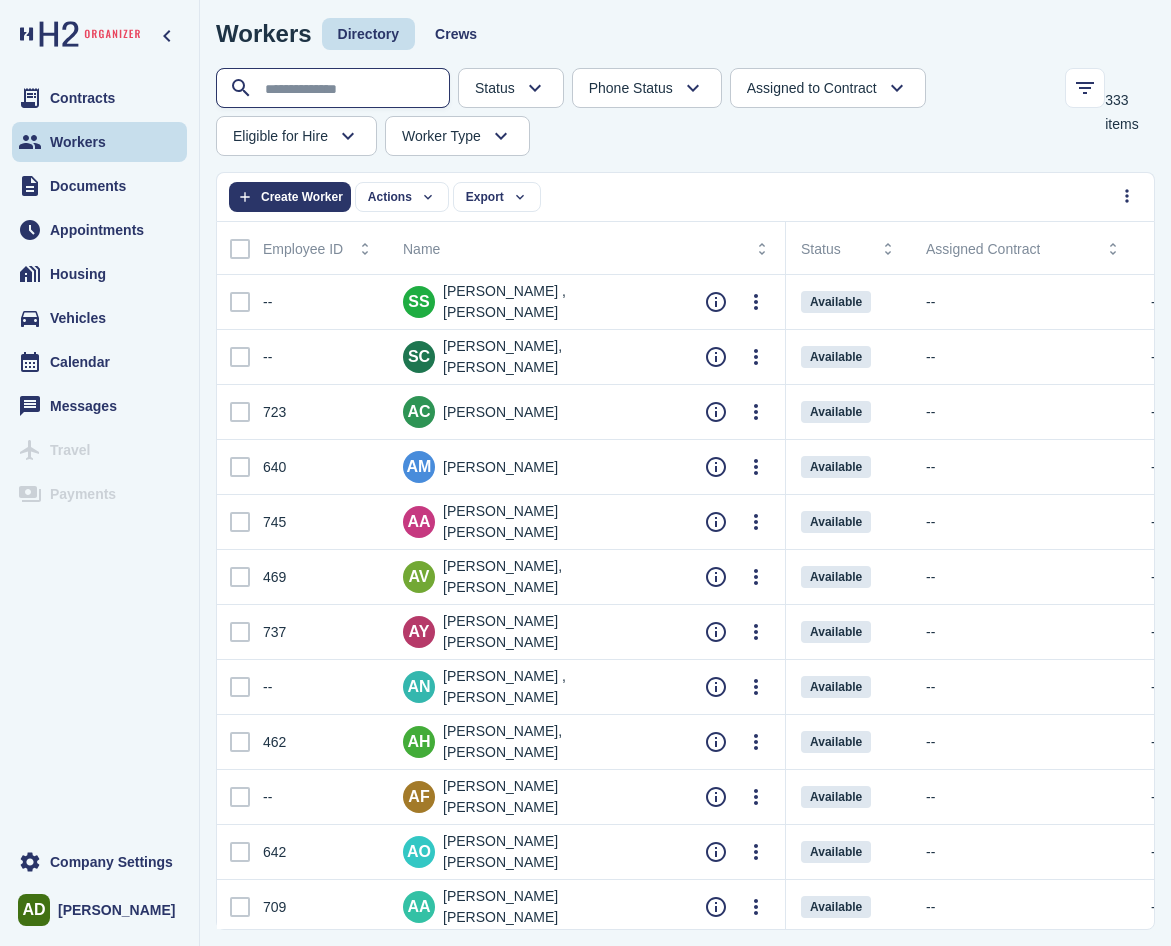 click at bounding box center [335, 89] 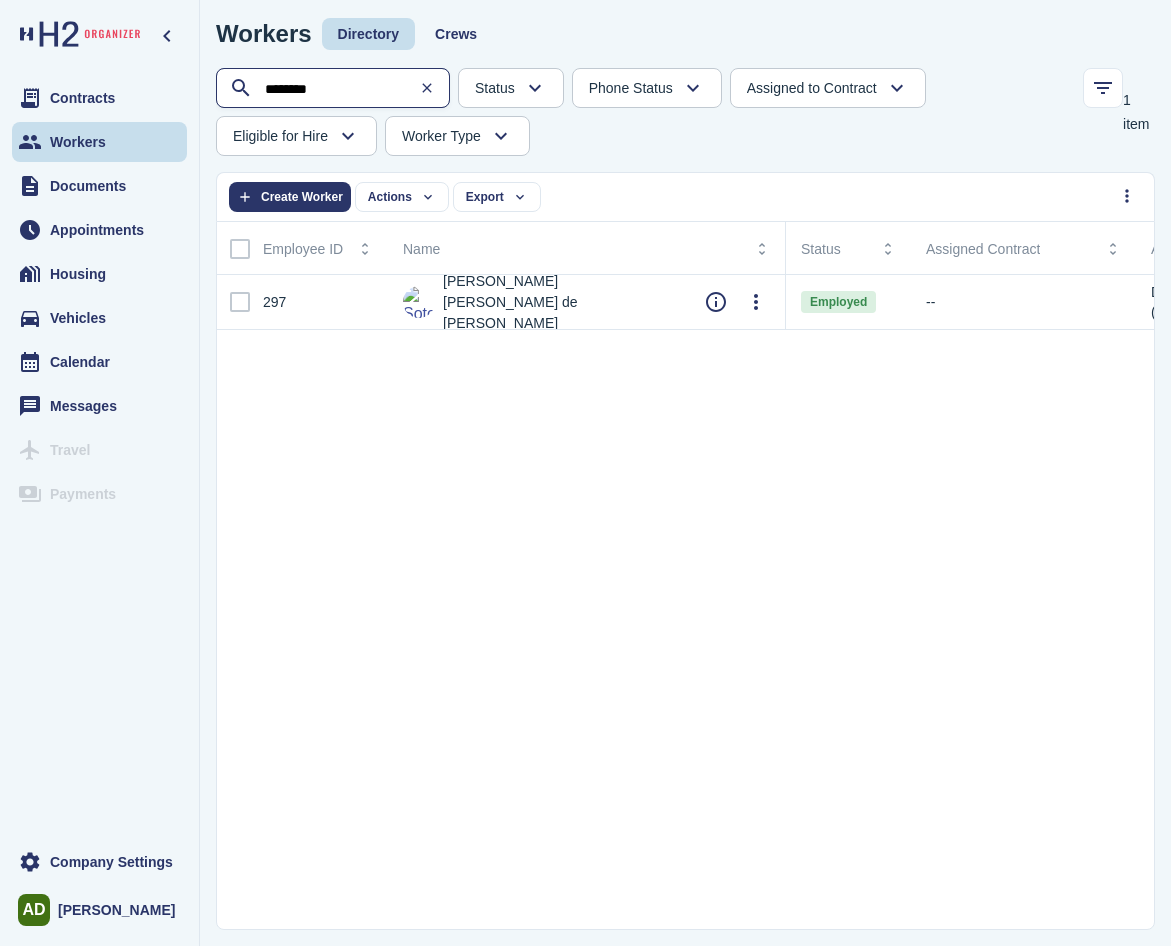type on "********" 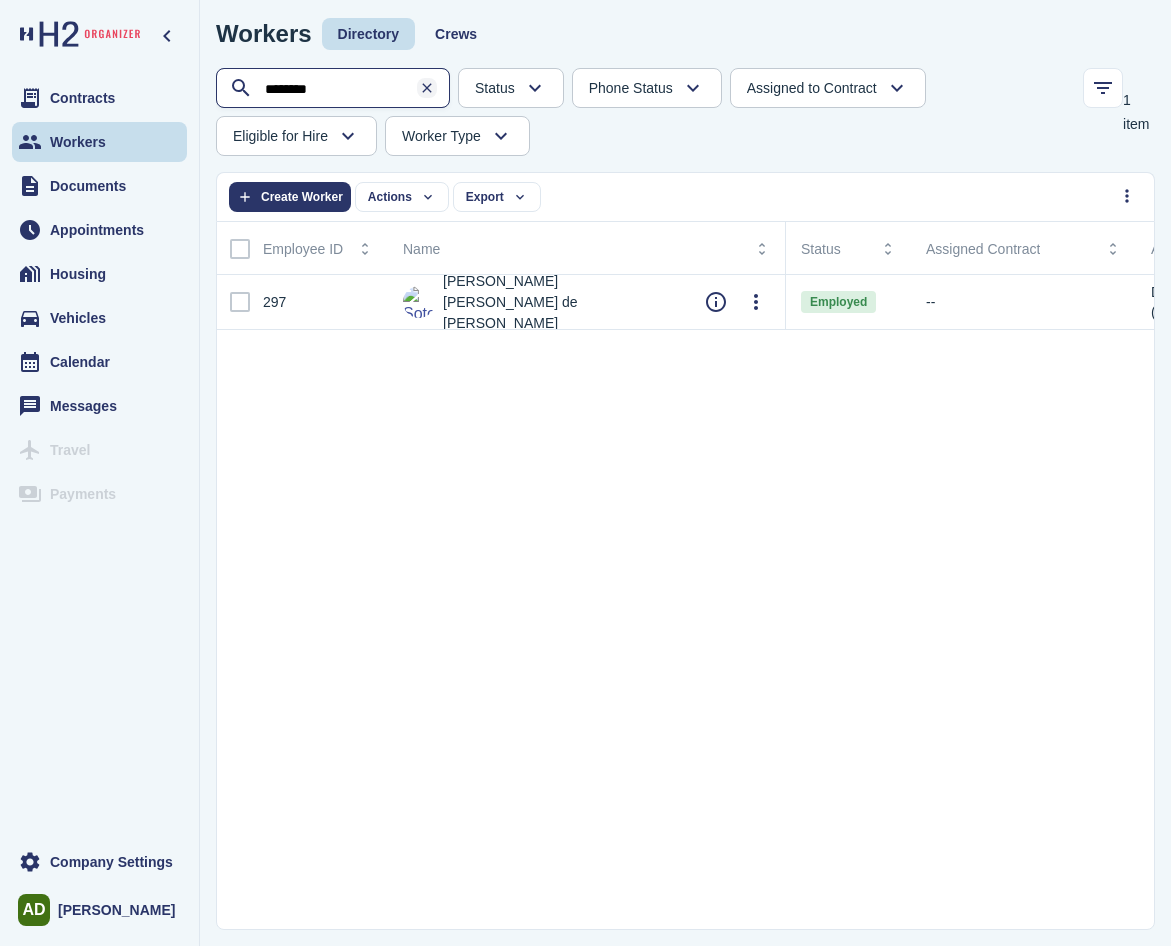 click at bounding box center [427, 88] 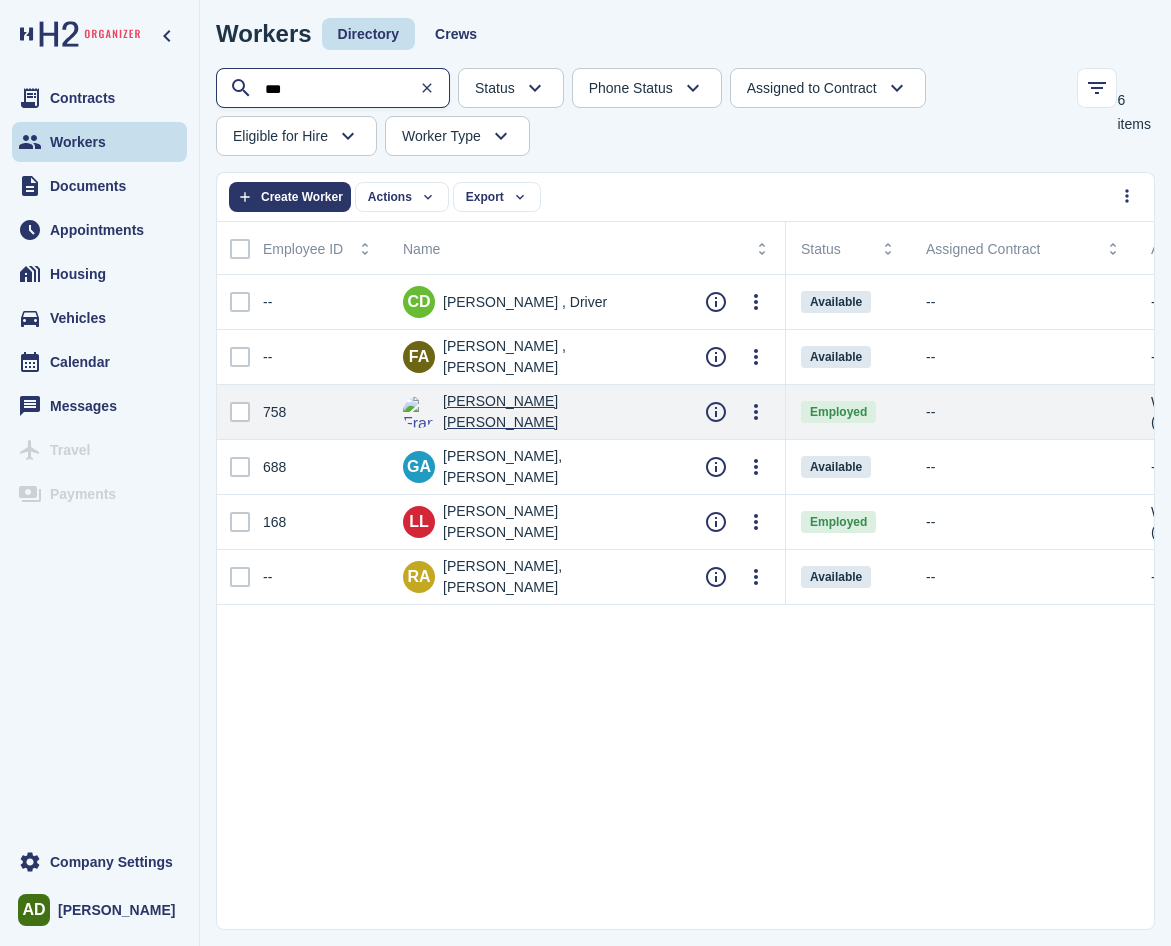 type on "***" 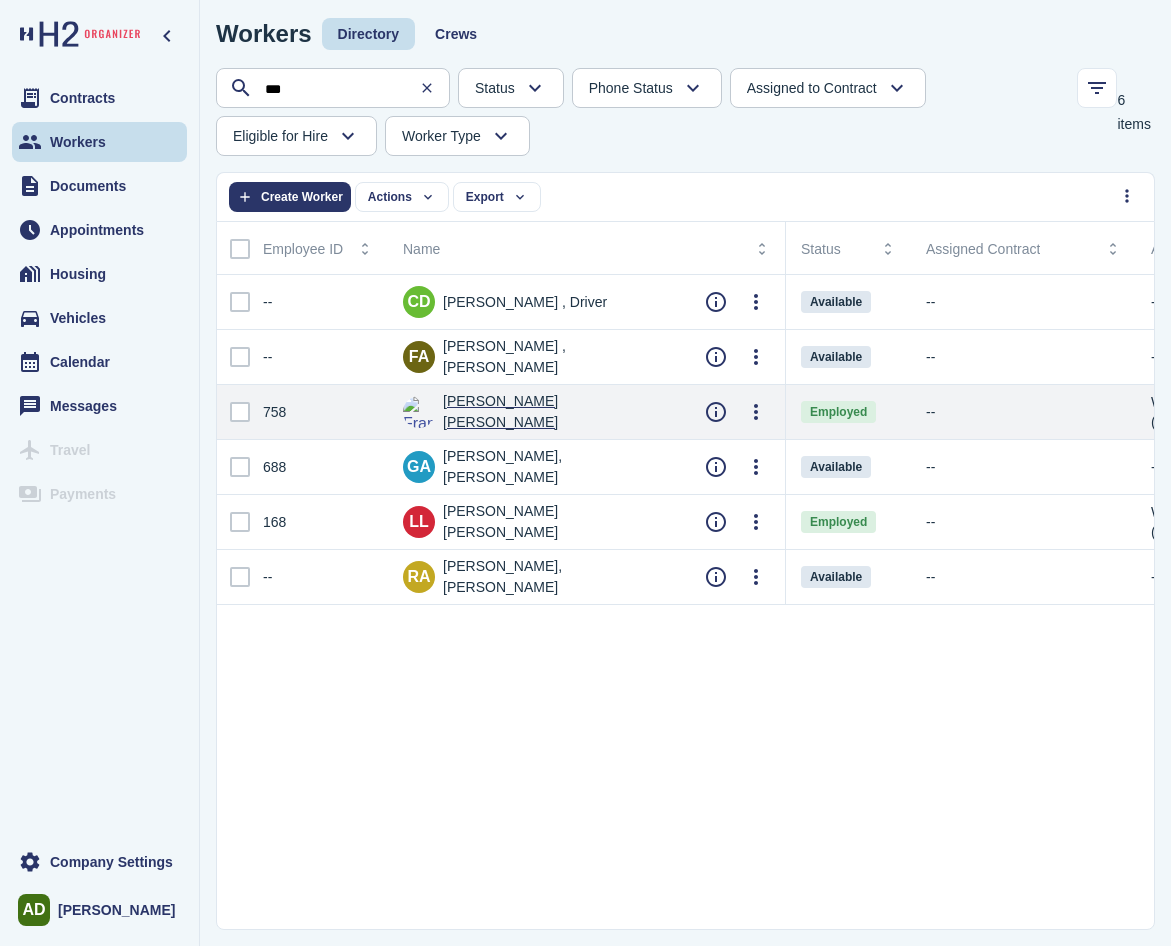 click on "[PERSON_NAME] [PERSON_NAME]" at bounding box center [558, 412] 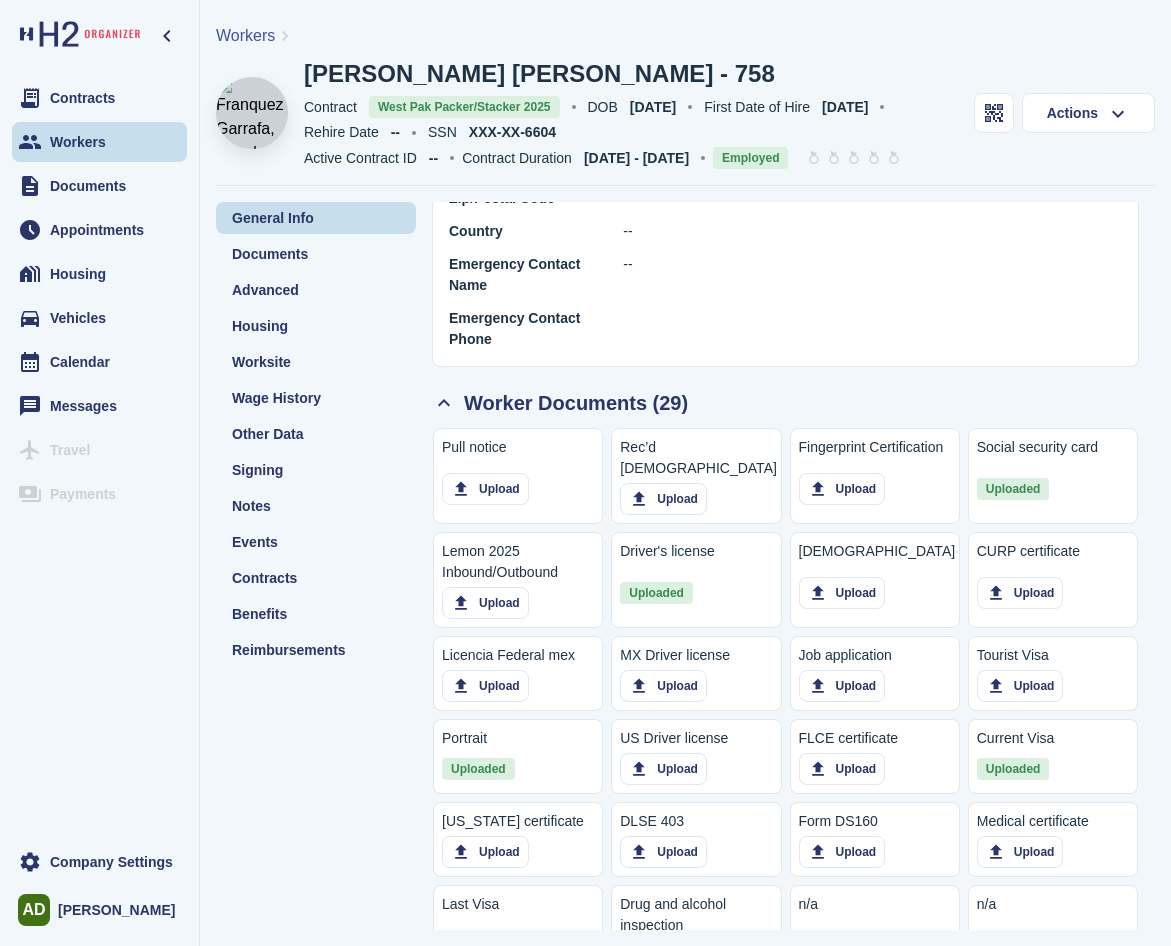 scroll, scrollTop: 1500, scrollLeft: 0, axis: vertical 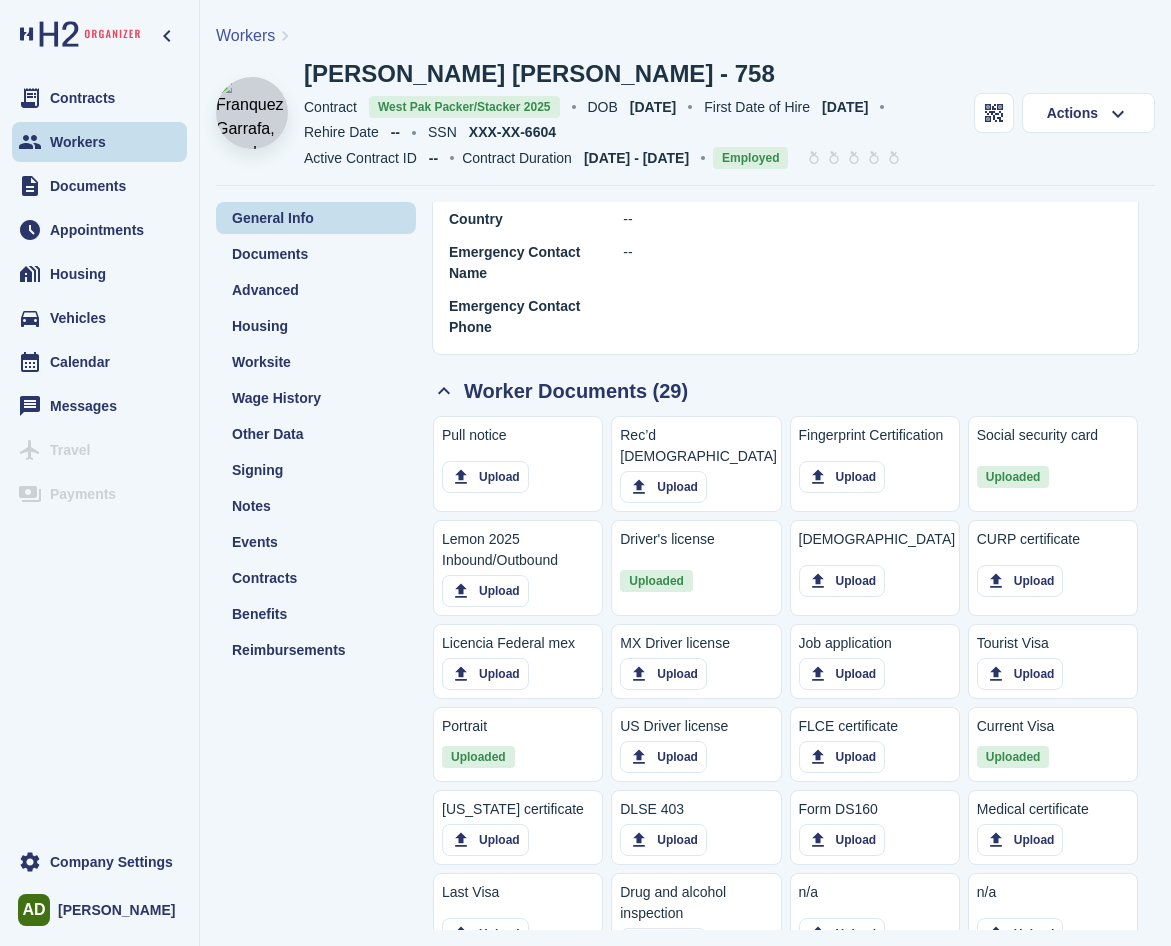 click 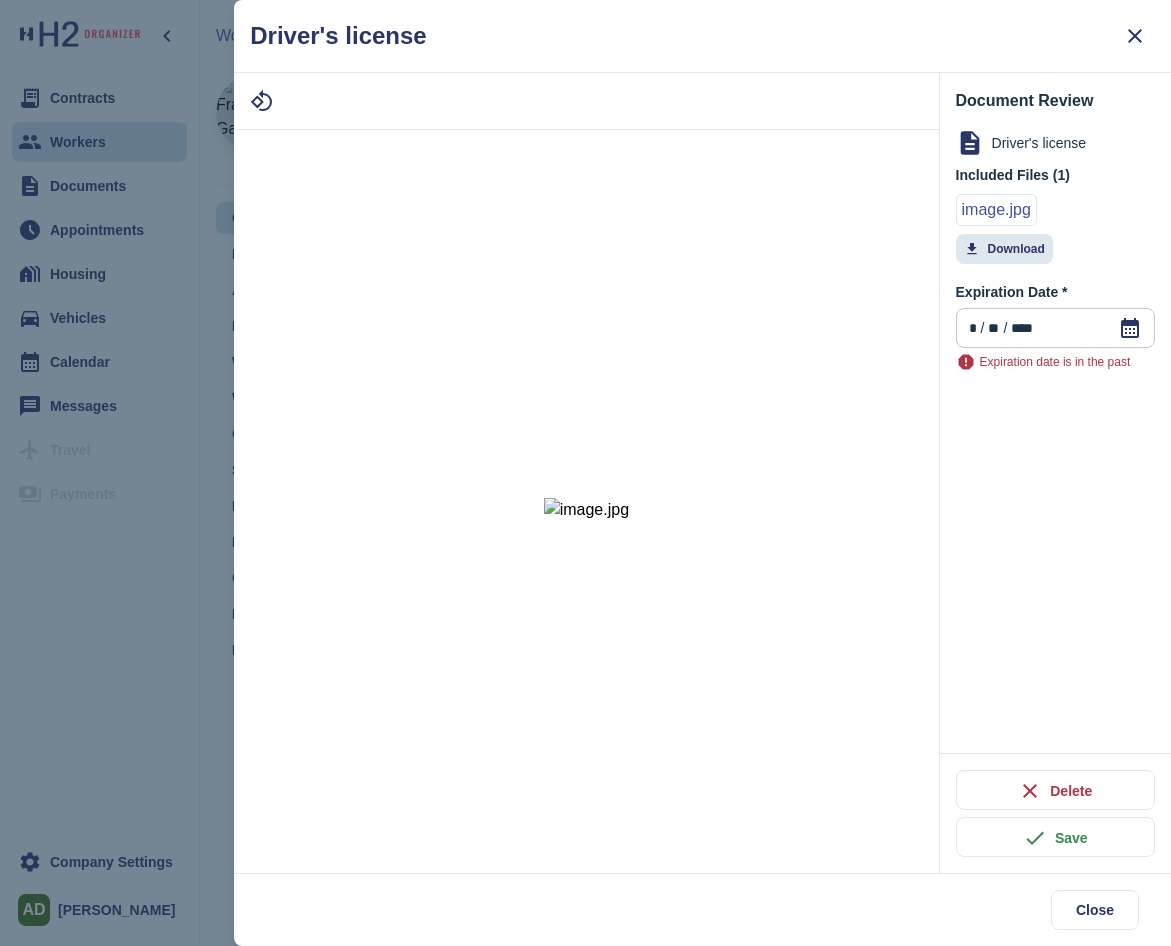 click at bounding box center [585, 473] 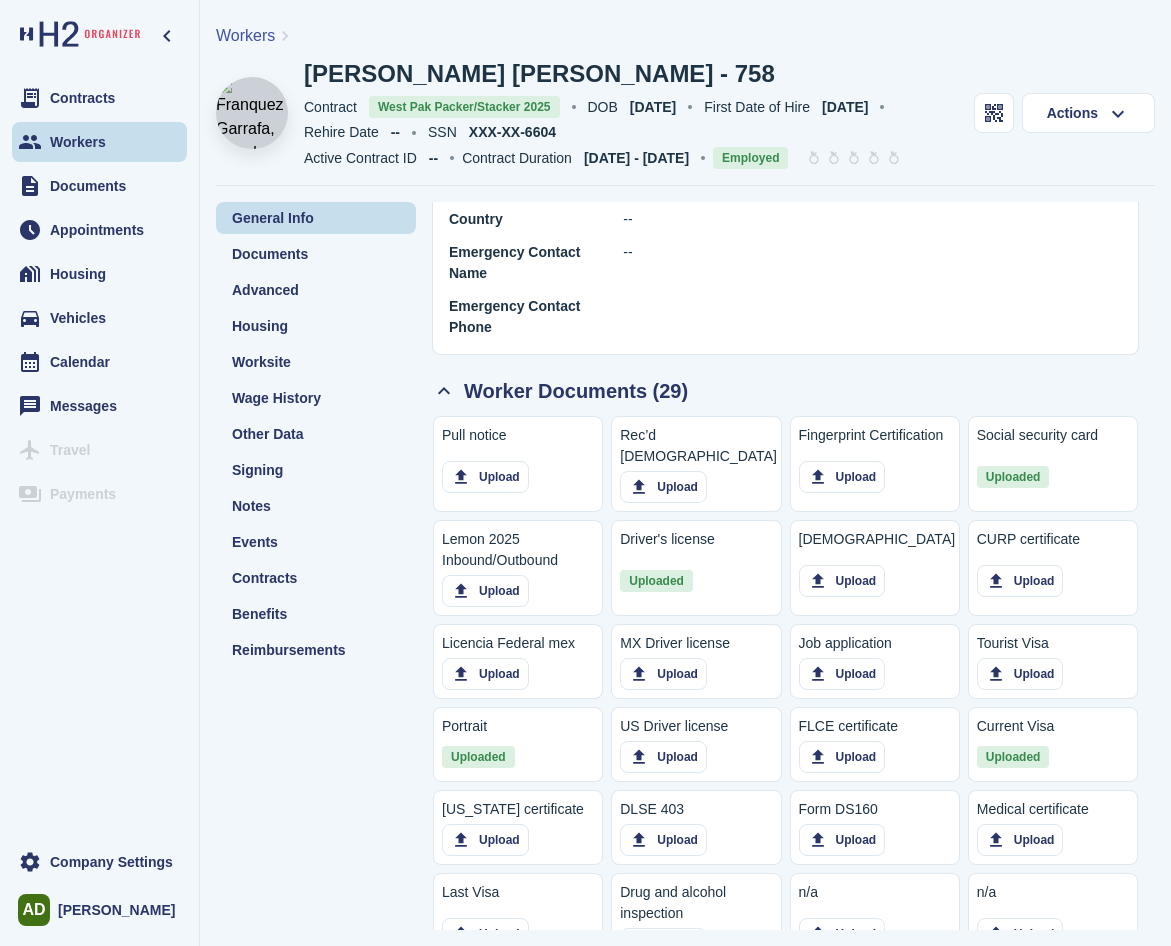 click 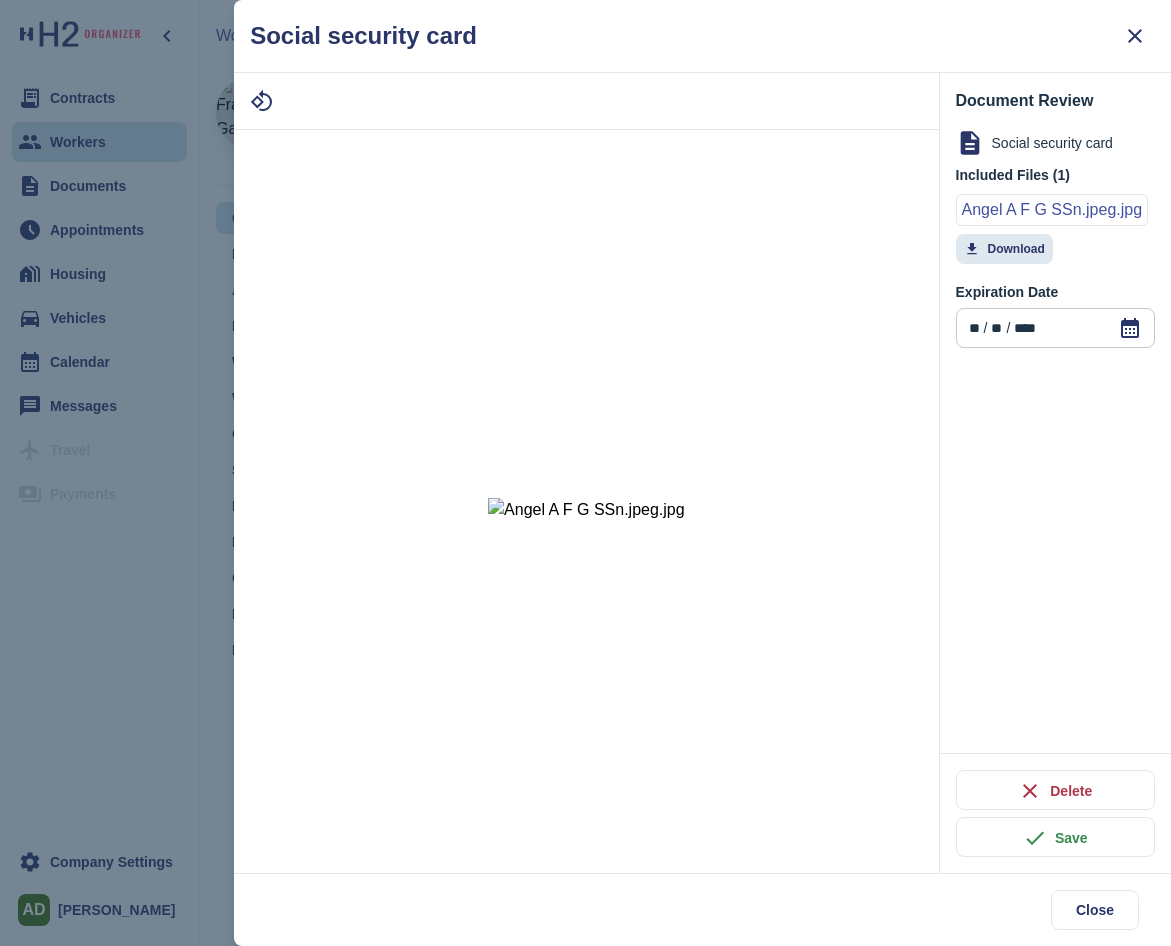 click at bounding box center [585, 473] 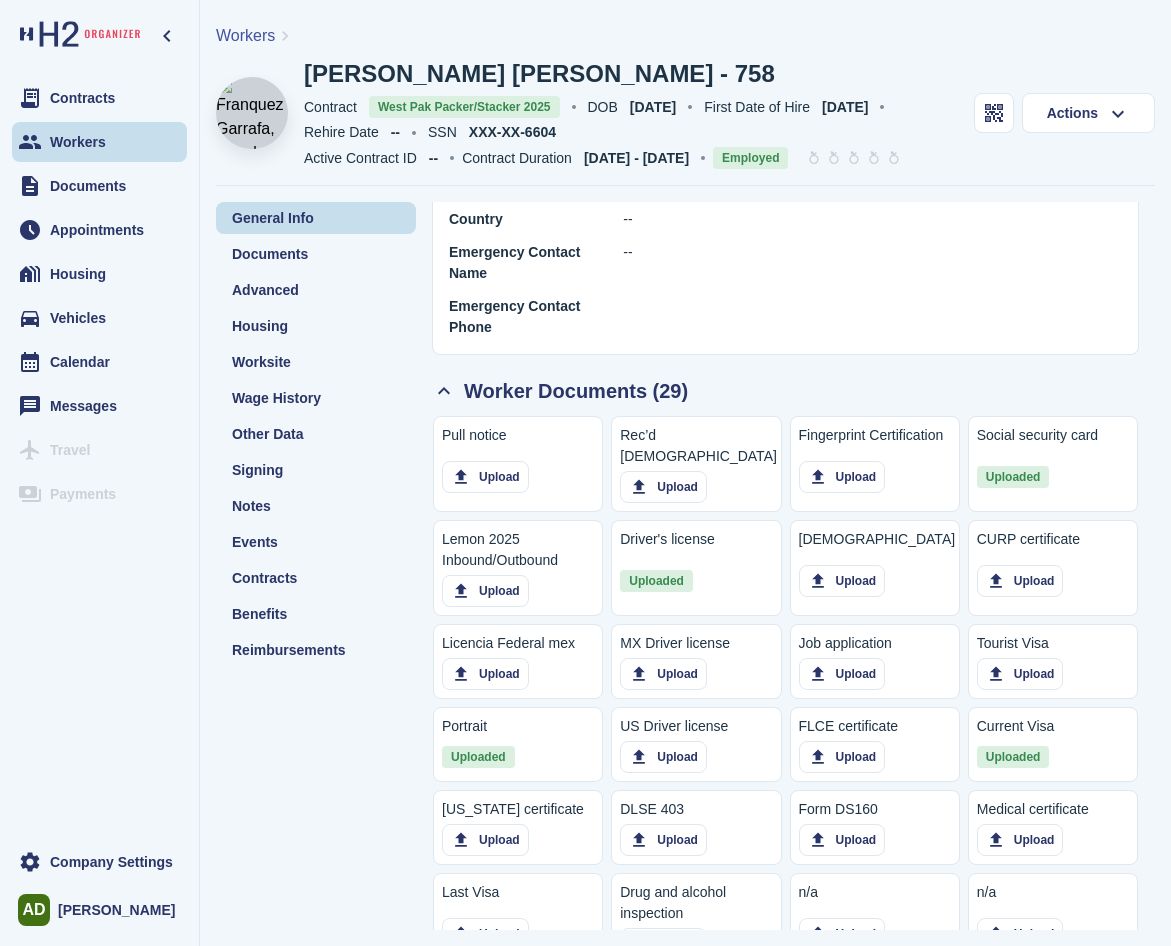 click 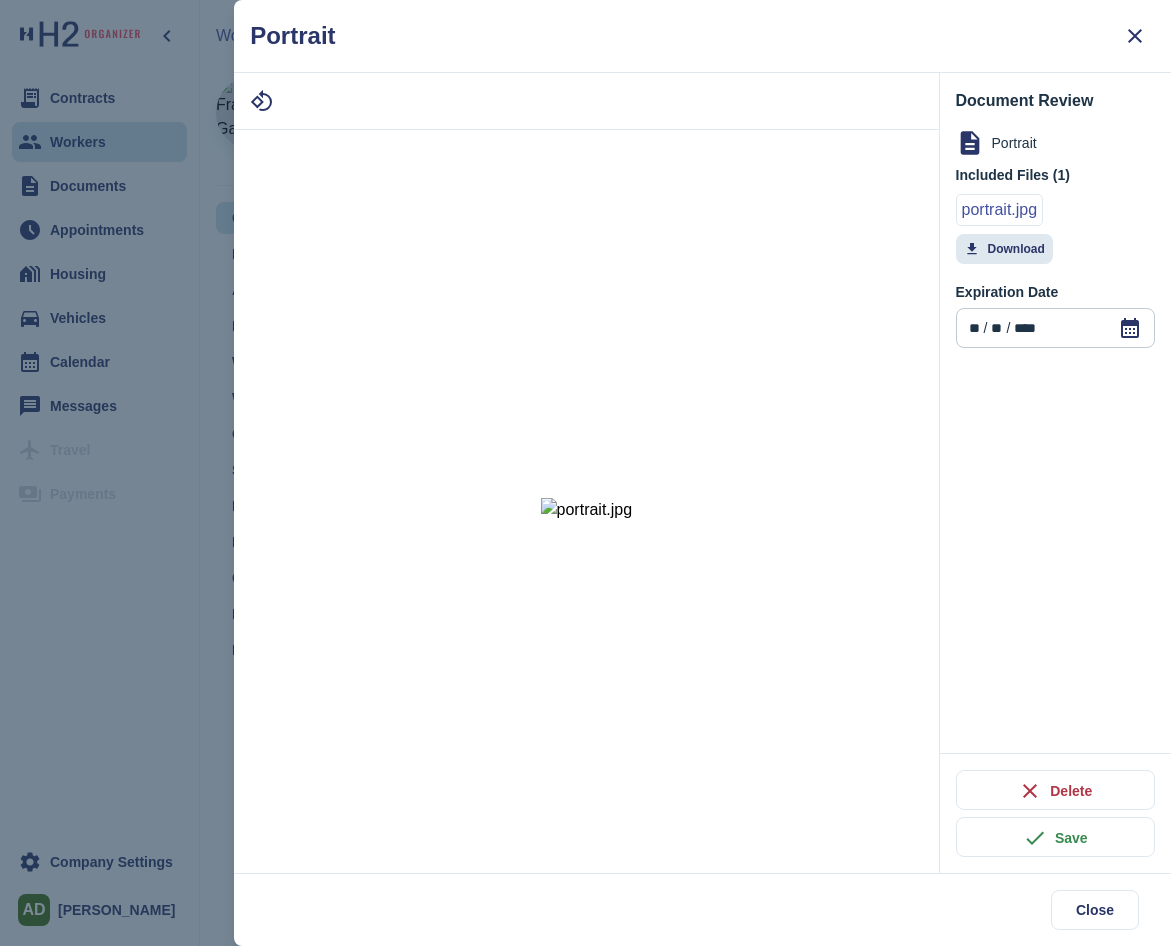 click at bounding box center [585, 473] 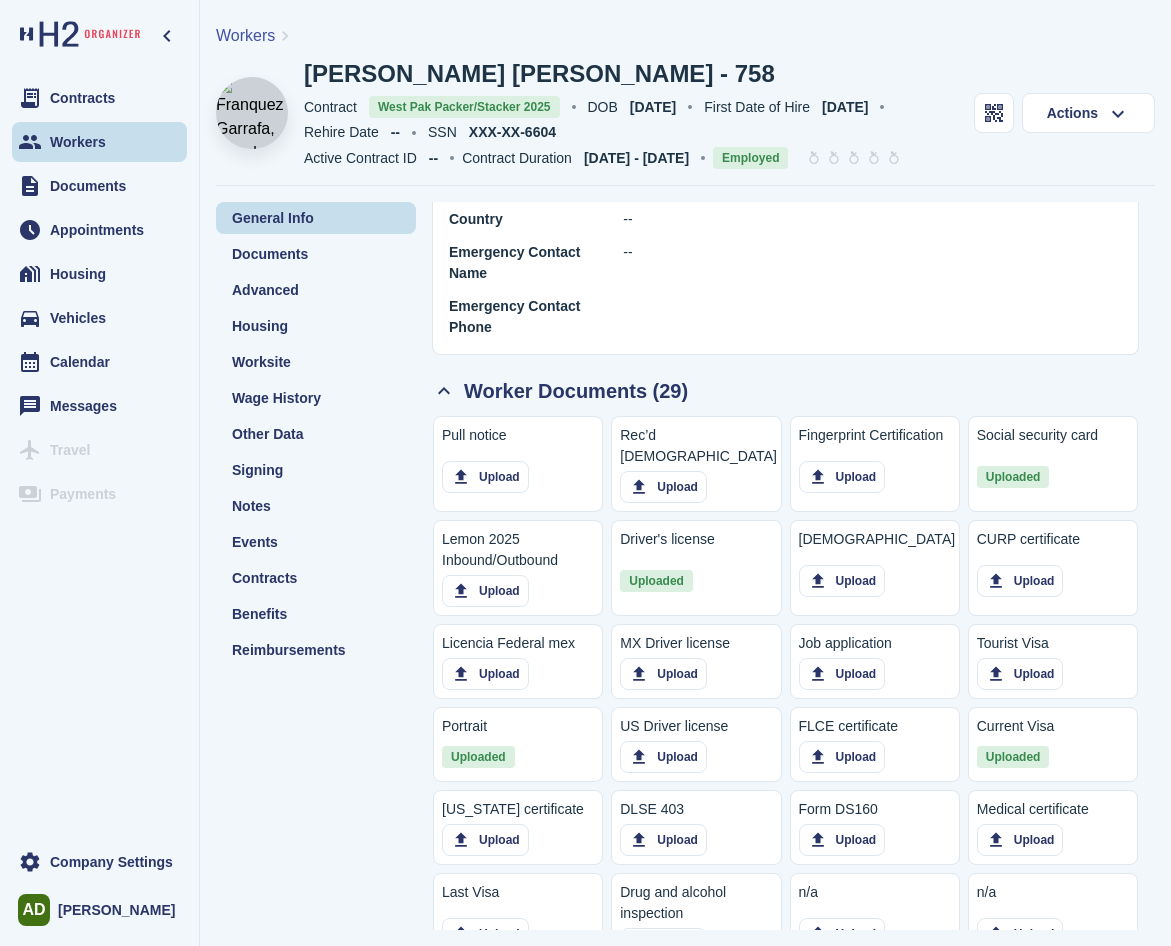 click 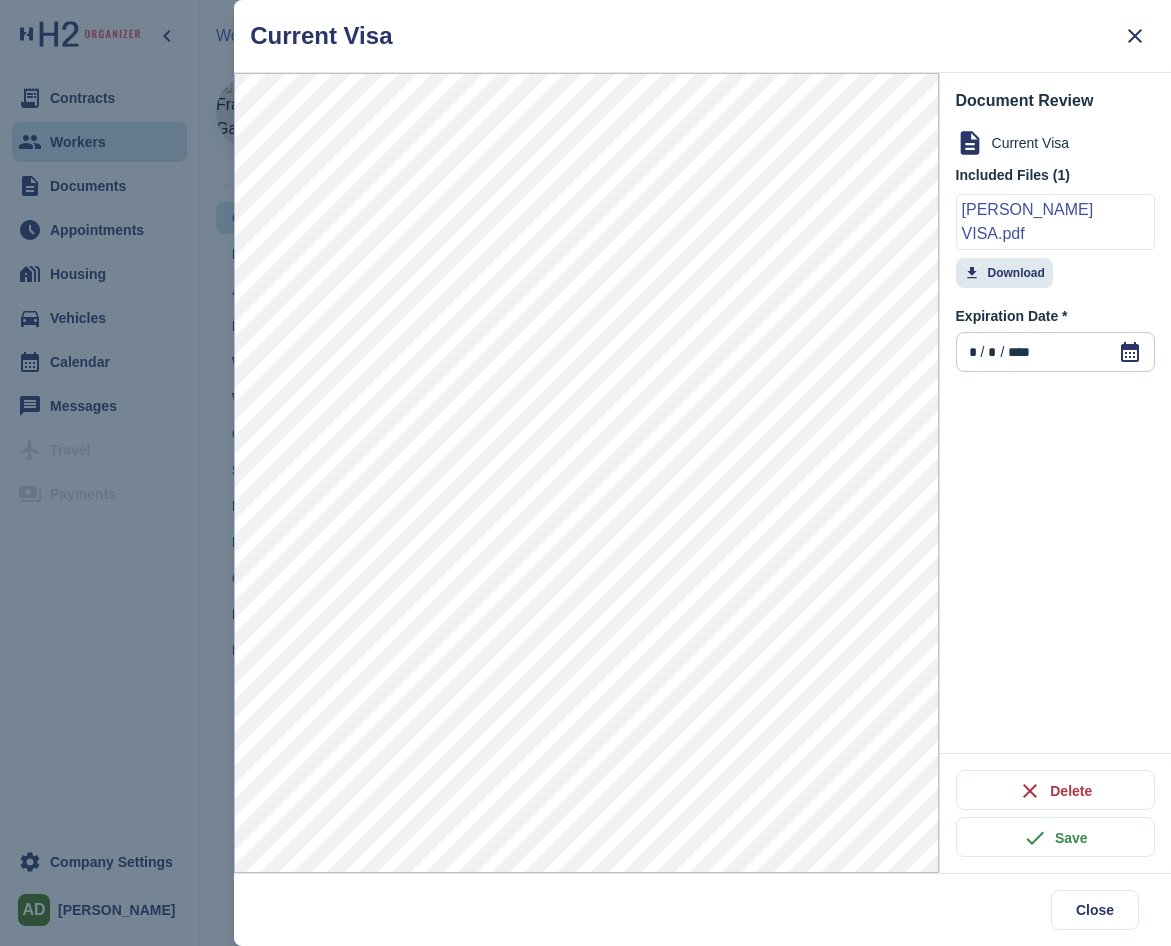 click at bounding box center (585, 473) 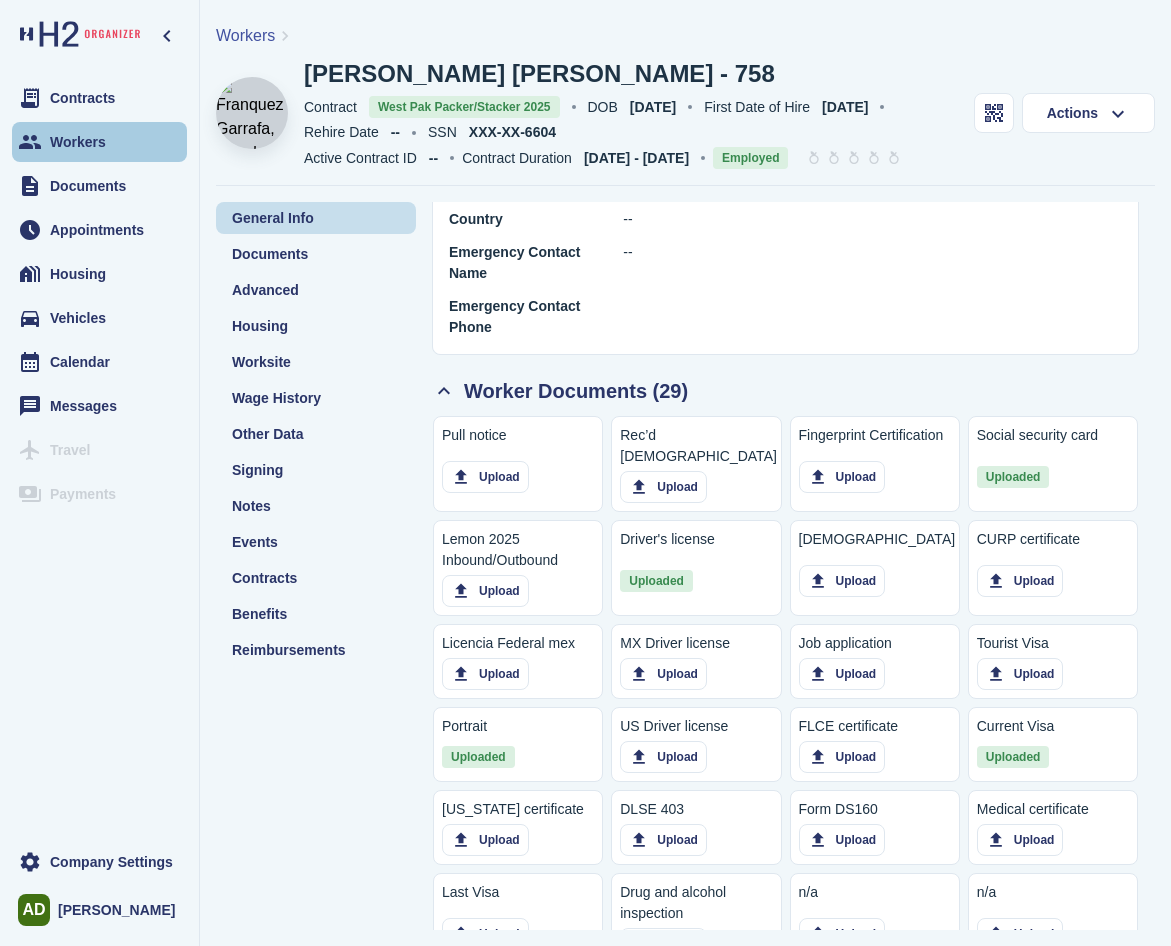 click on "Workers" at bounding box center [99, 142] 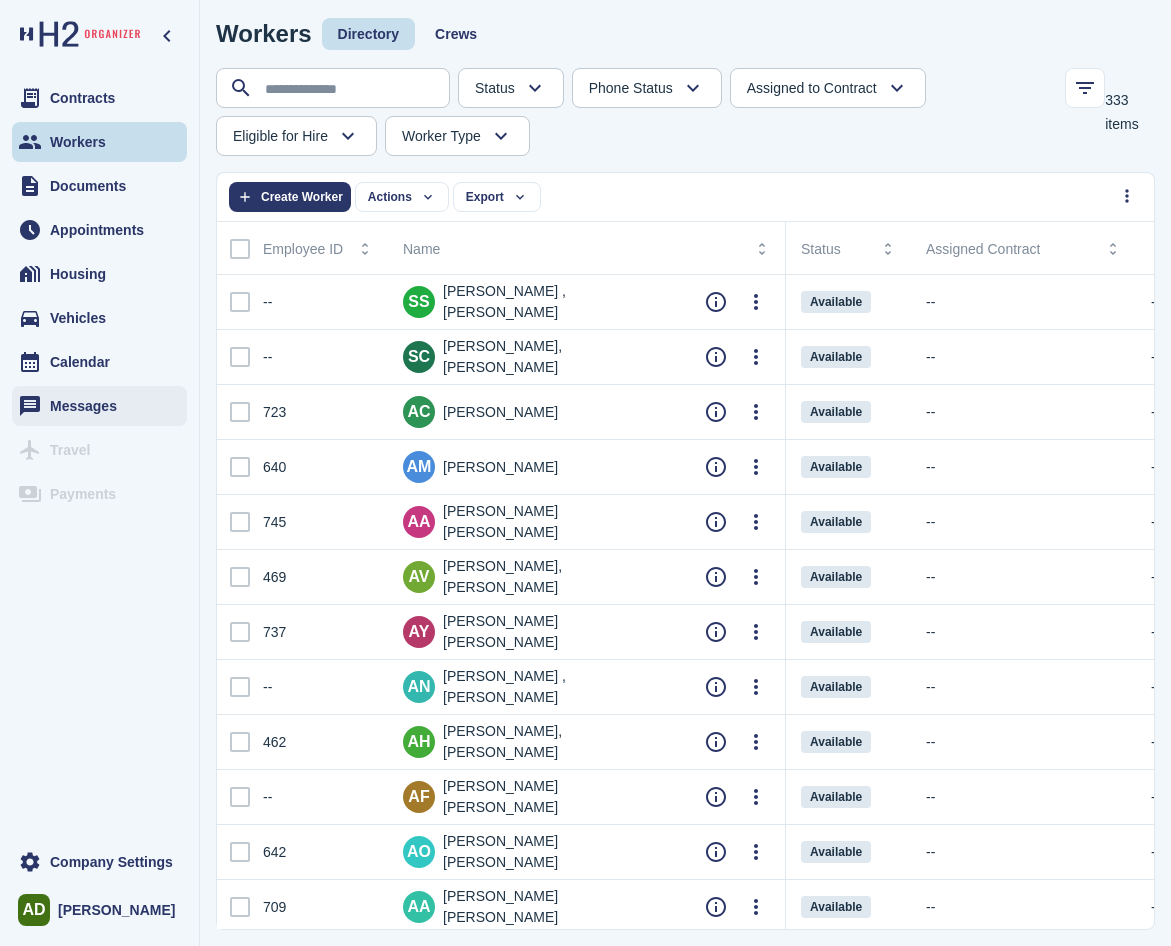 click on "Messages" at bounding box center (99, 406) 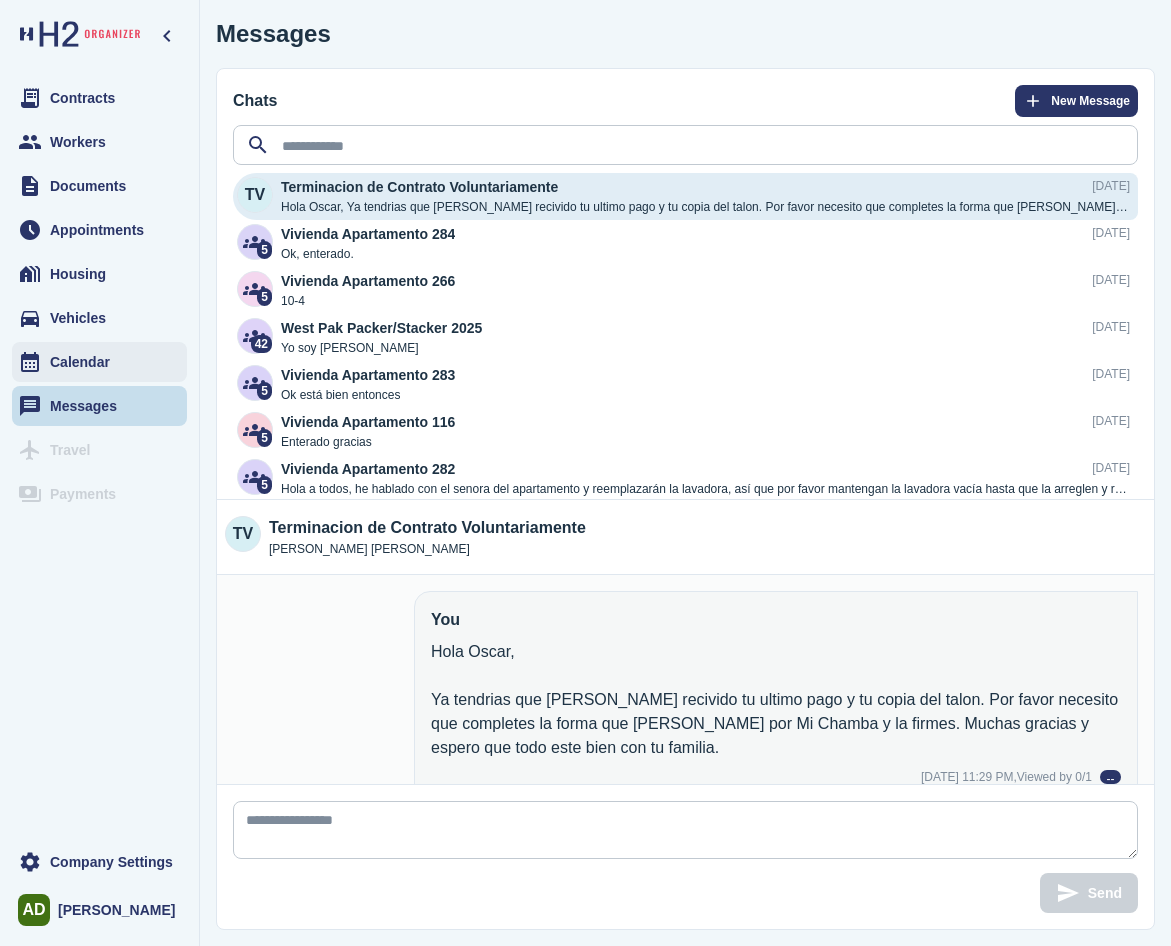 click on "Calendar" at bounding box center [99, 362] 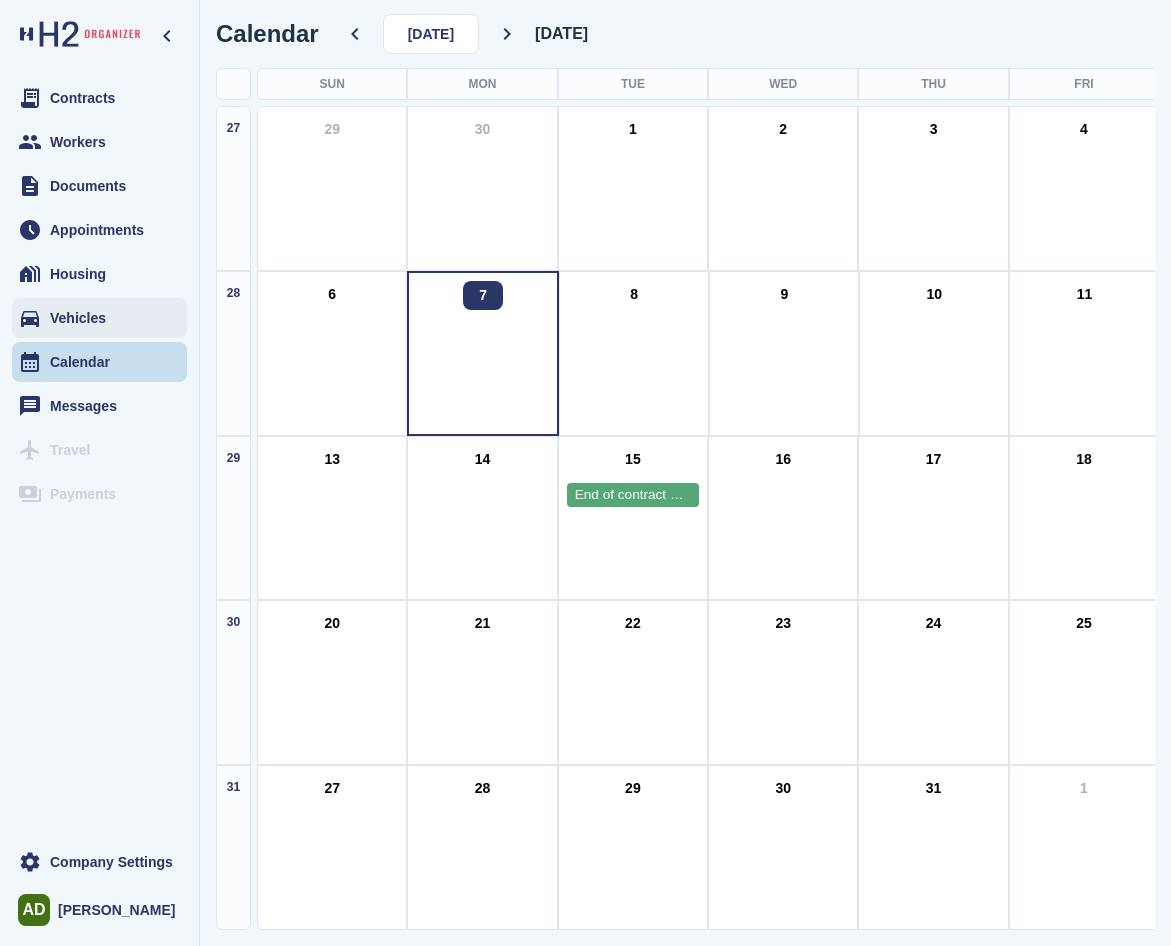 click on "Vehicles" at bounding box center [99, 318] 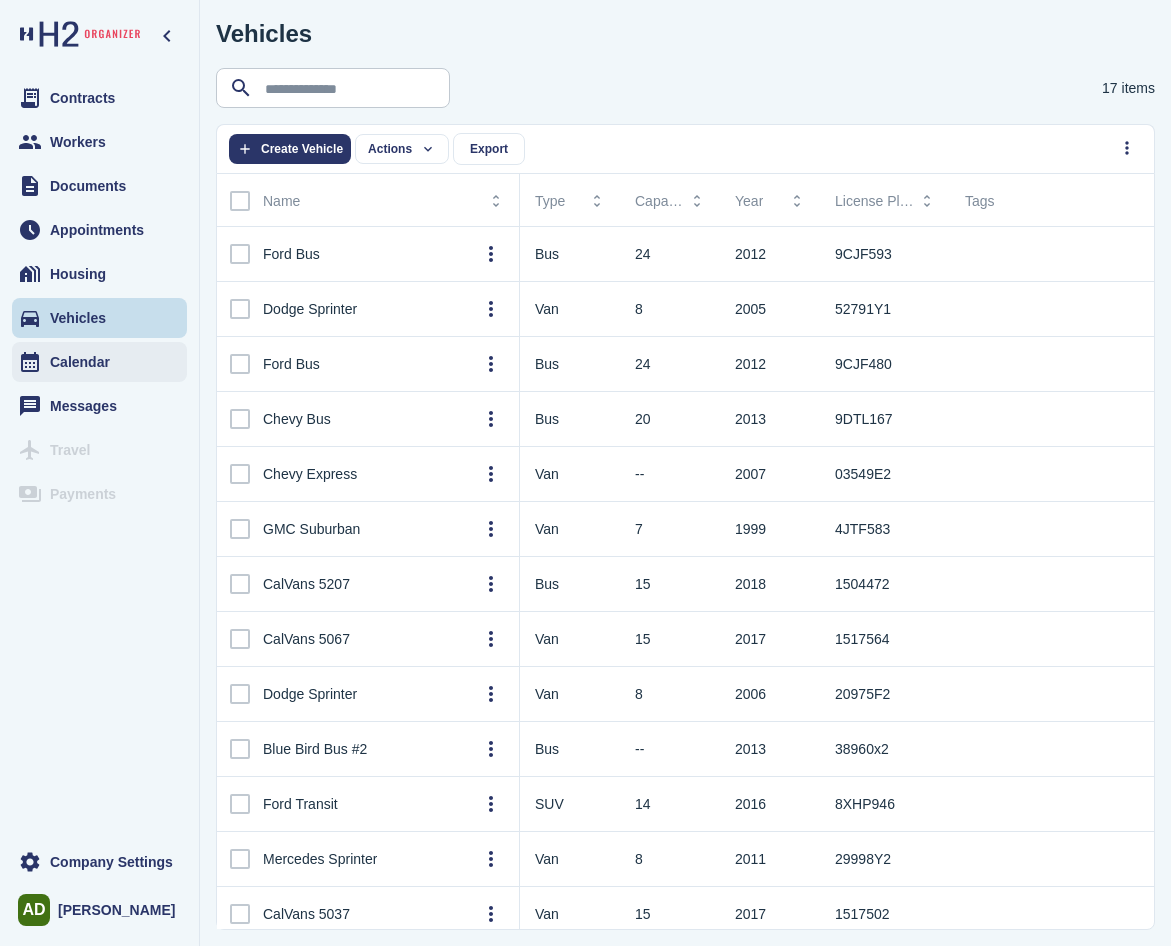 click on "Calendar" at bounding box center [80, 362] 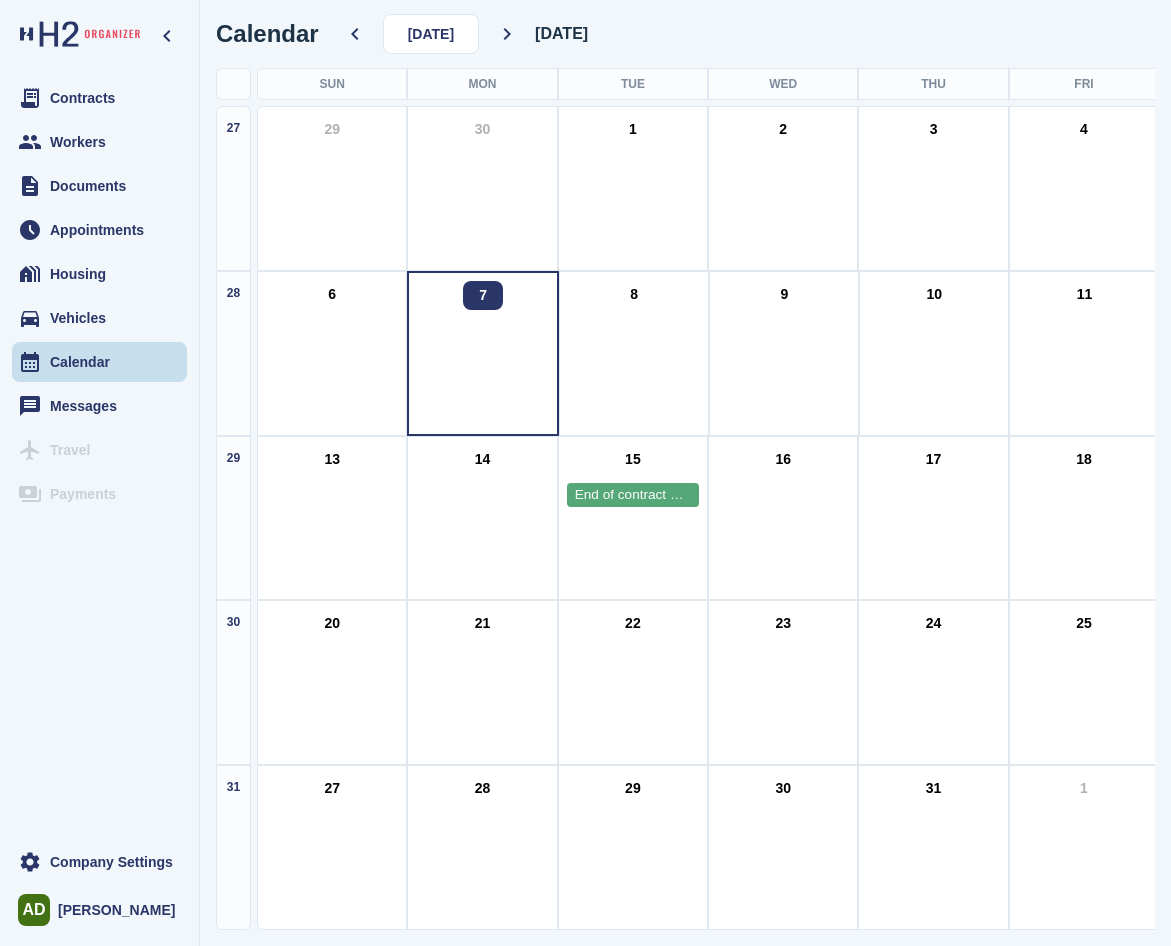 click at bounding box center (633, 518) 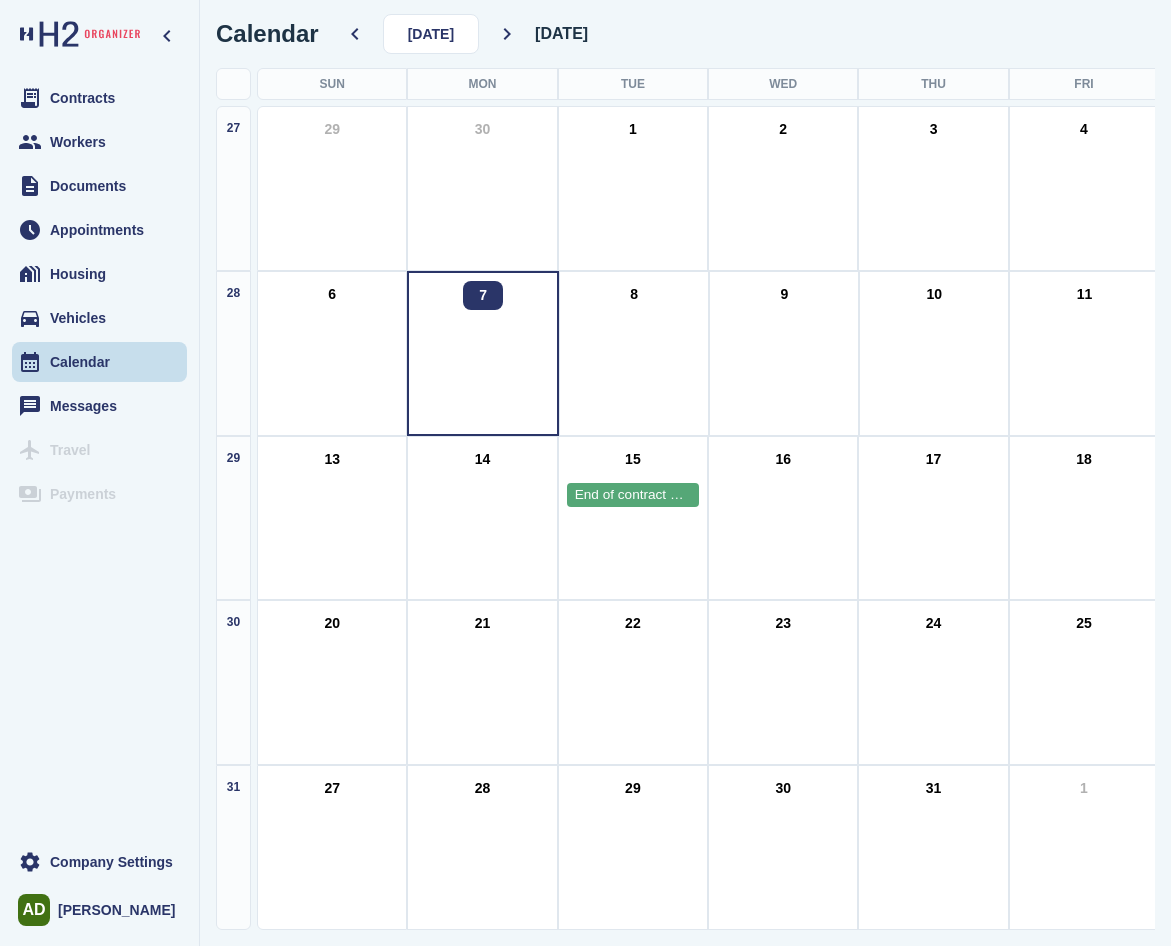click on "Company Settings     AD   [PERSON_NAME]" at bounding box center [99, 886] 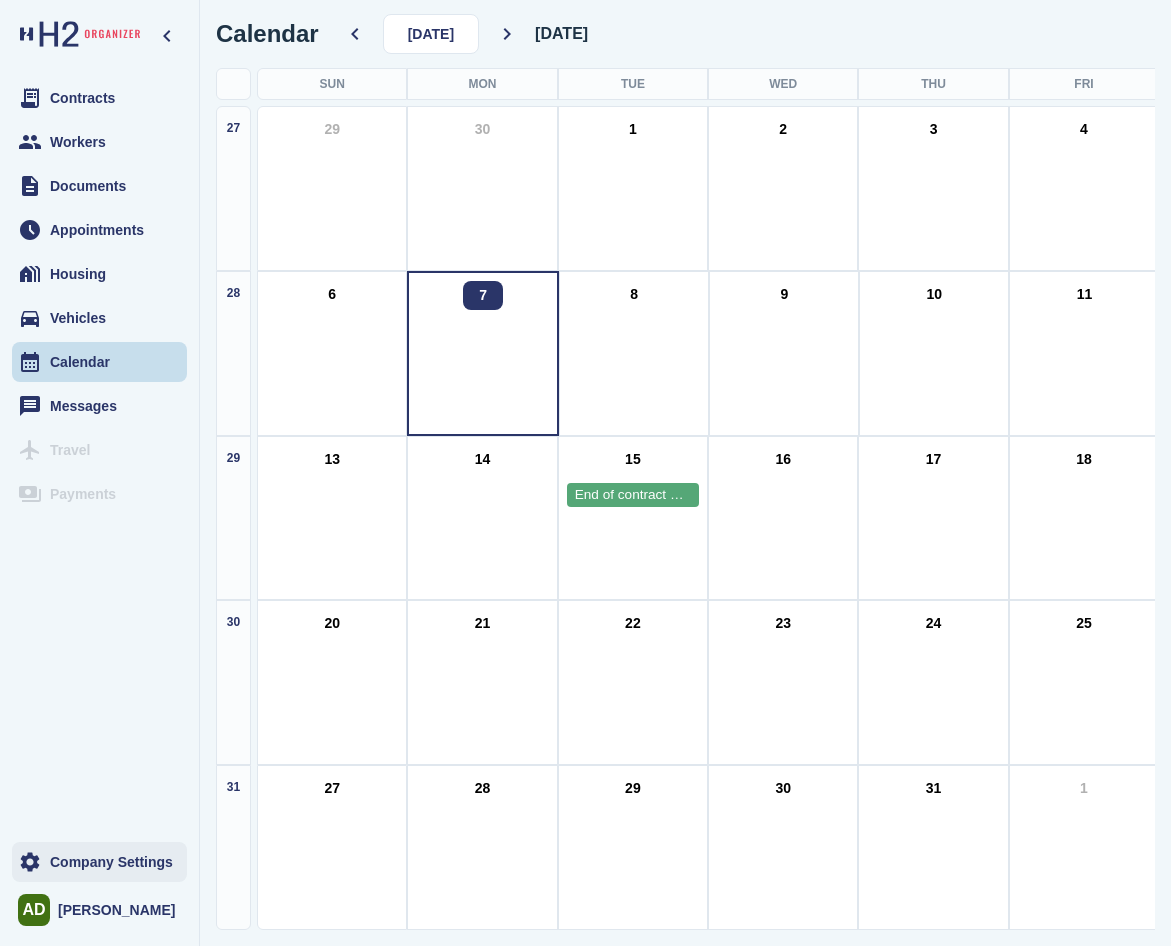 click on "Company Settings" at bounding box center [99, 862] 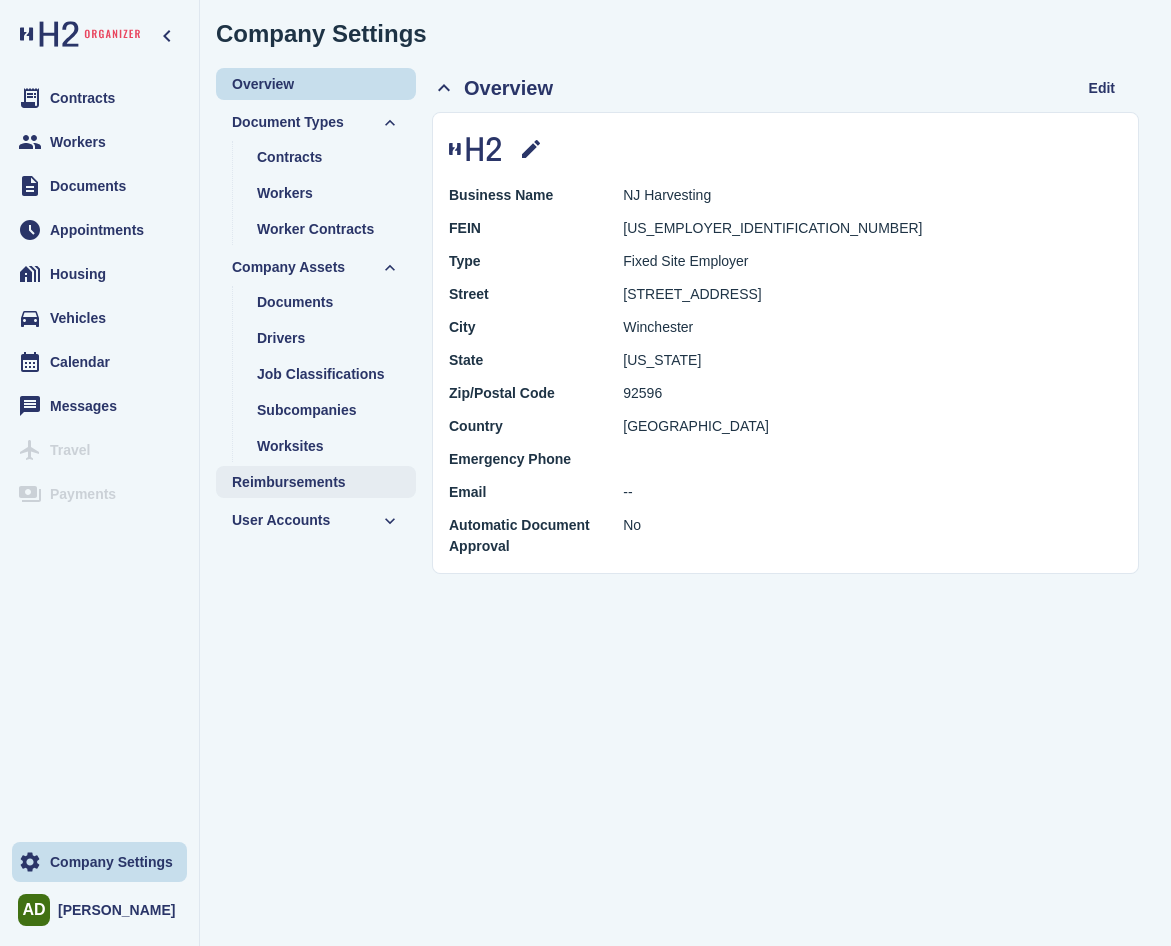click on "Reimbursements" at bounding box center [289, 482] 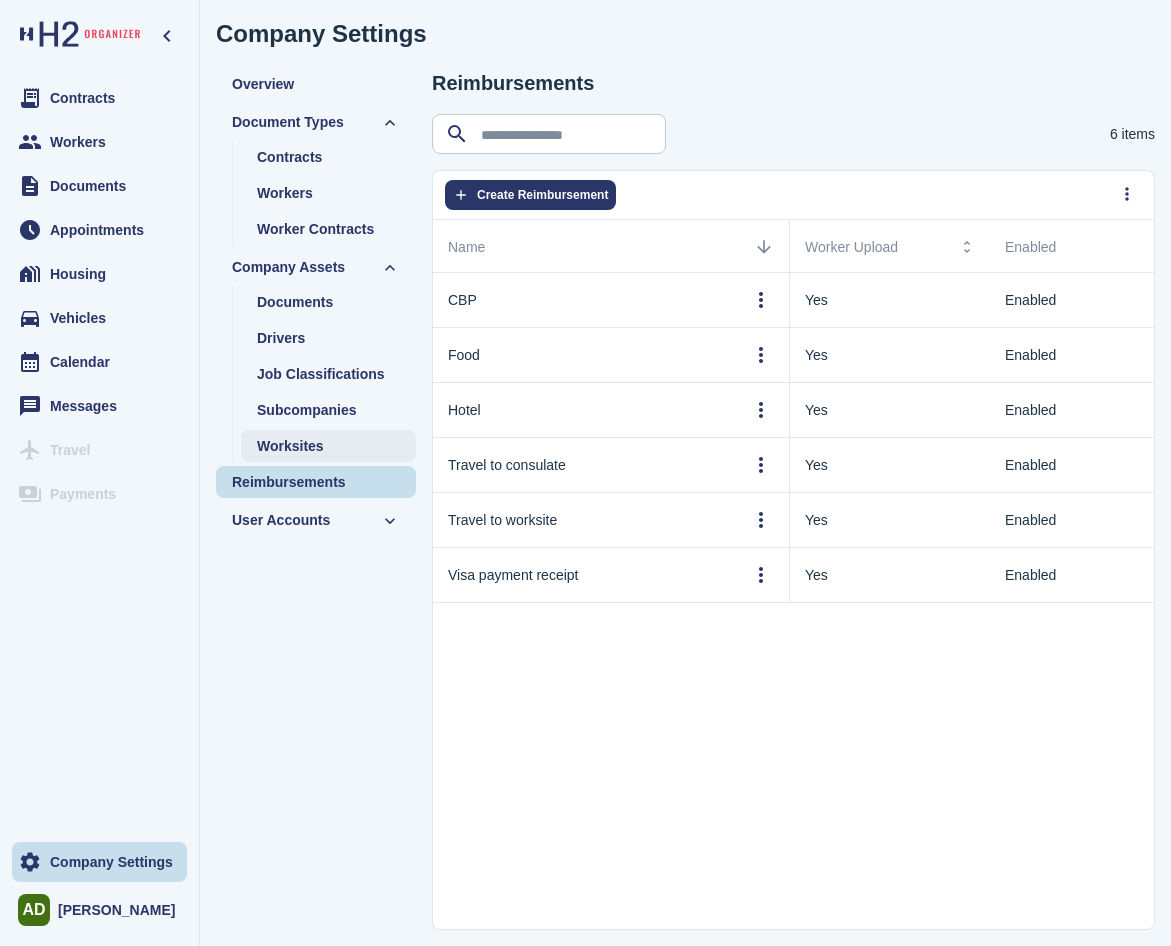 click on "Worksites" at bounding box center [290, 446] 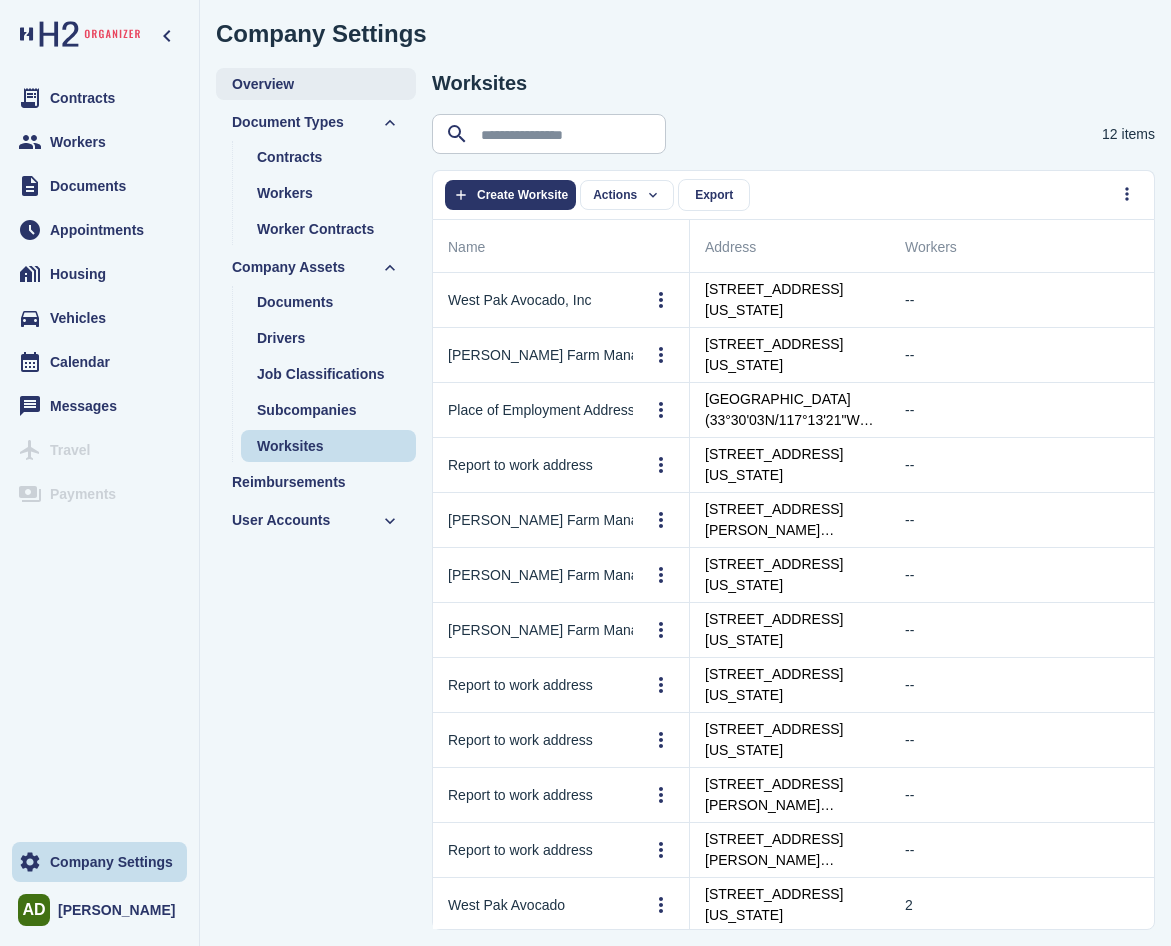 click on "Overview" at bounding box center (316, 84) 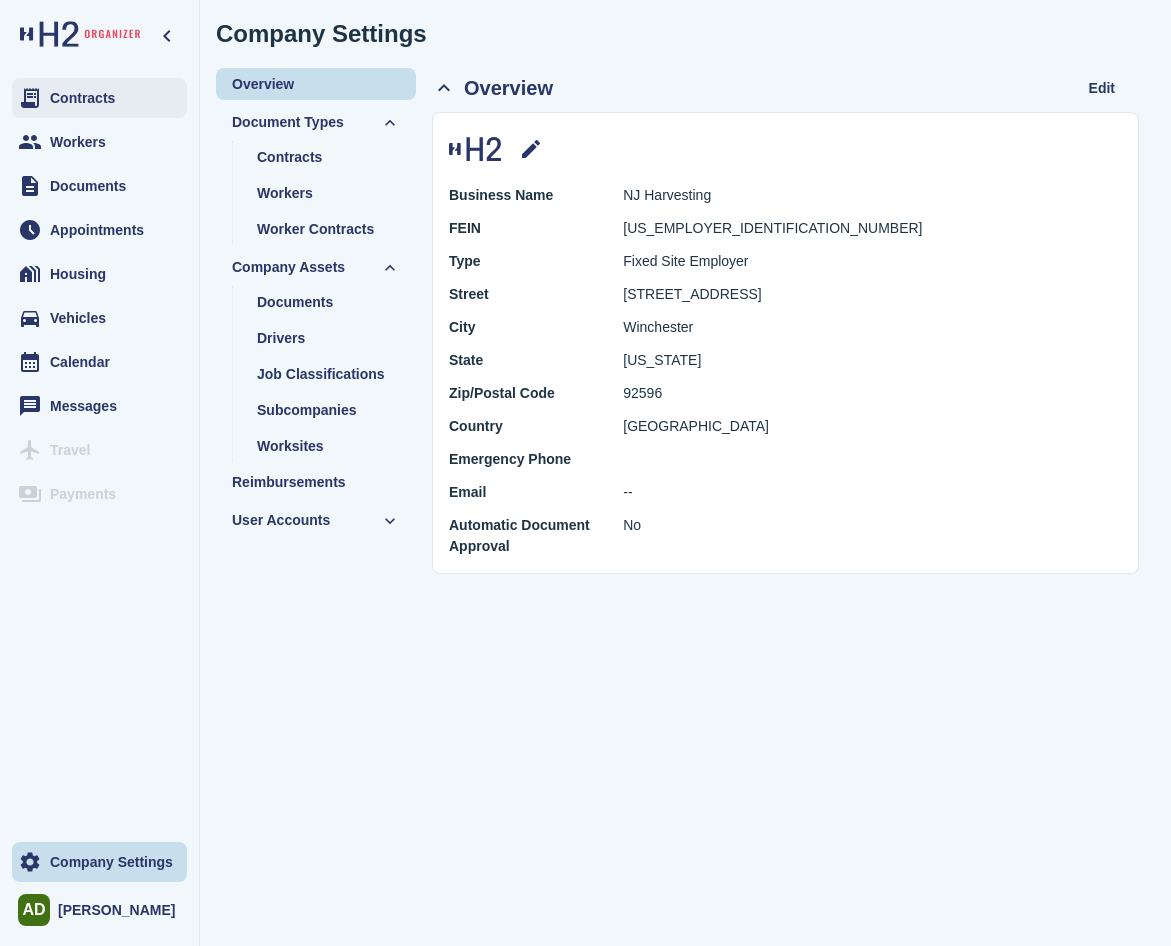click on "Contracts" at bounding box center (82, 98) 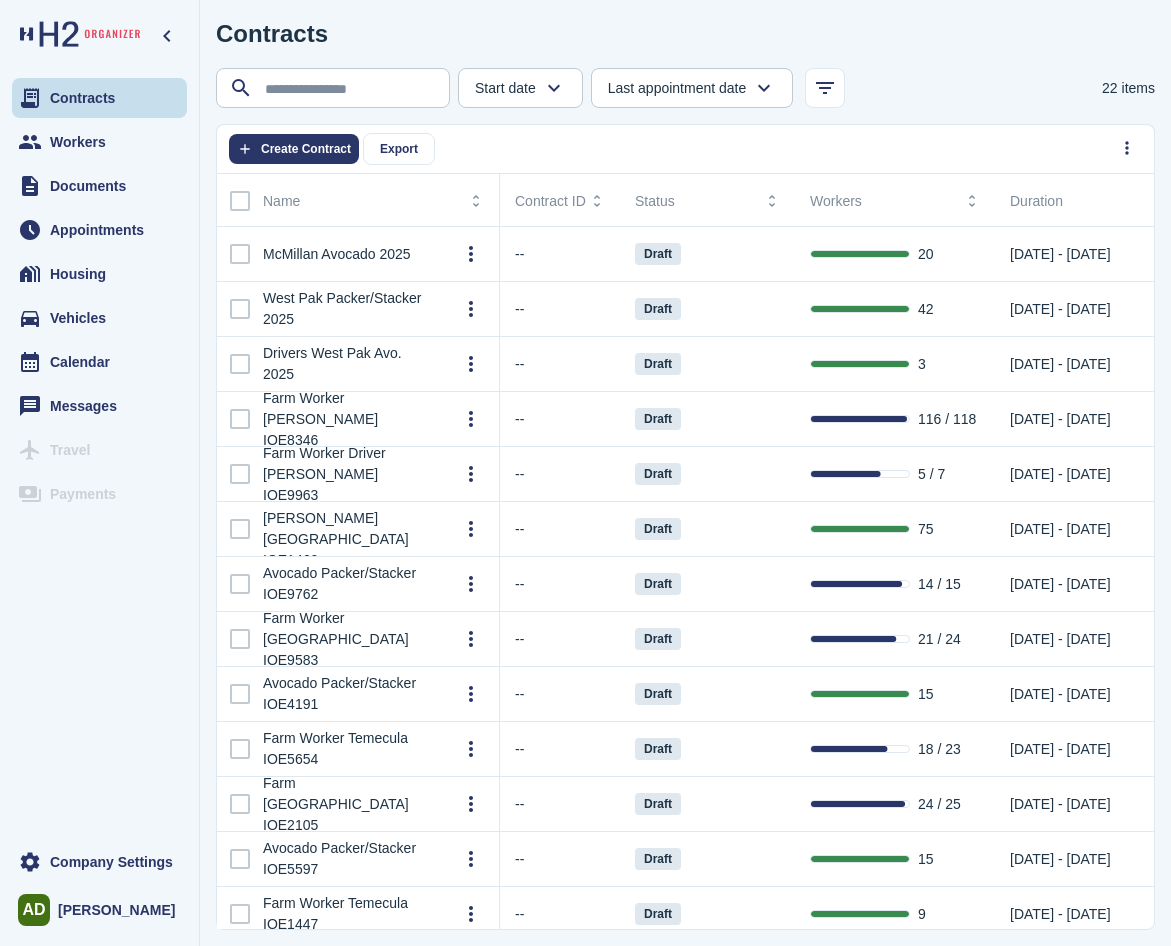 click on "Contracts" at bounding box center [685, 42] 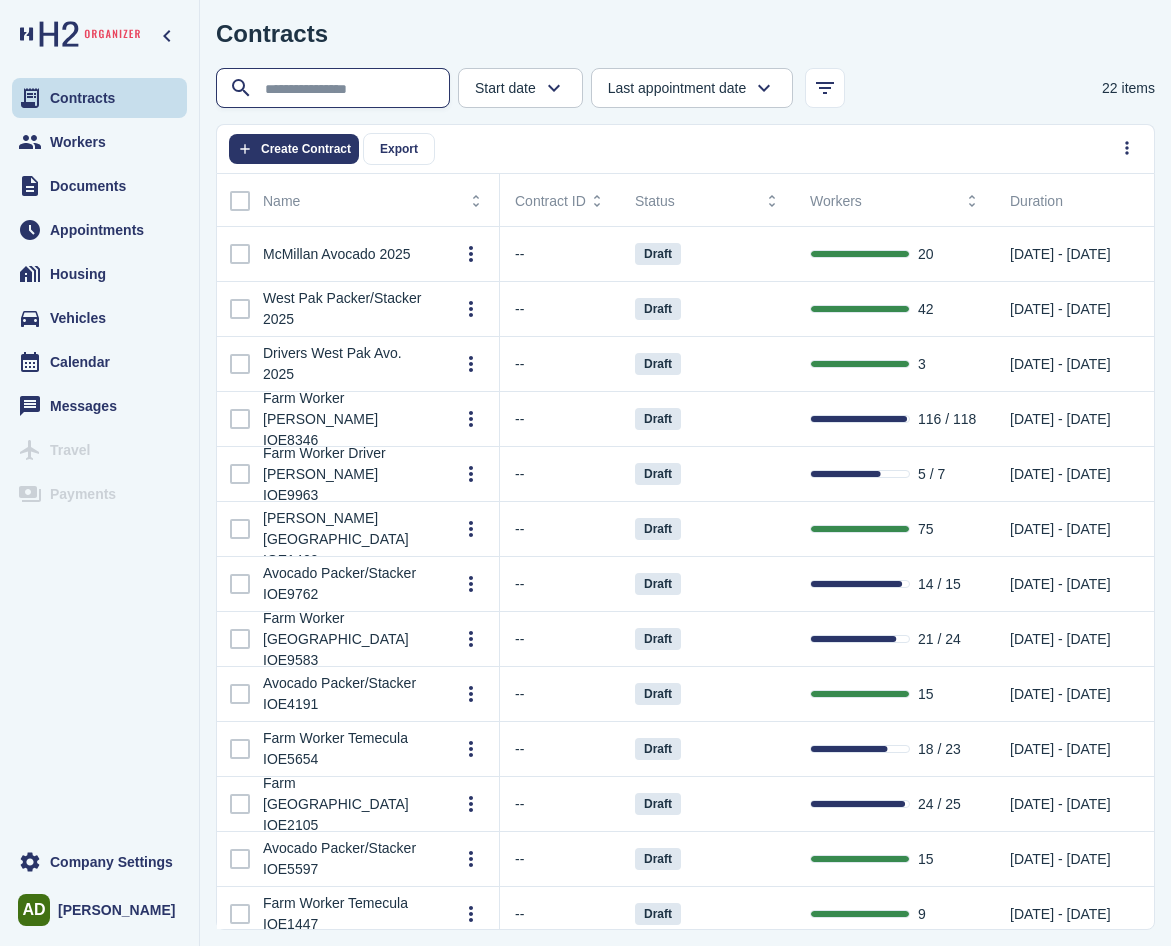 click at bounding box center (335, 89) 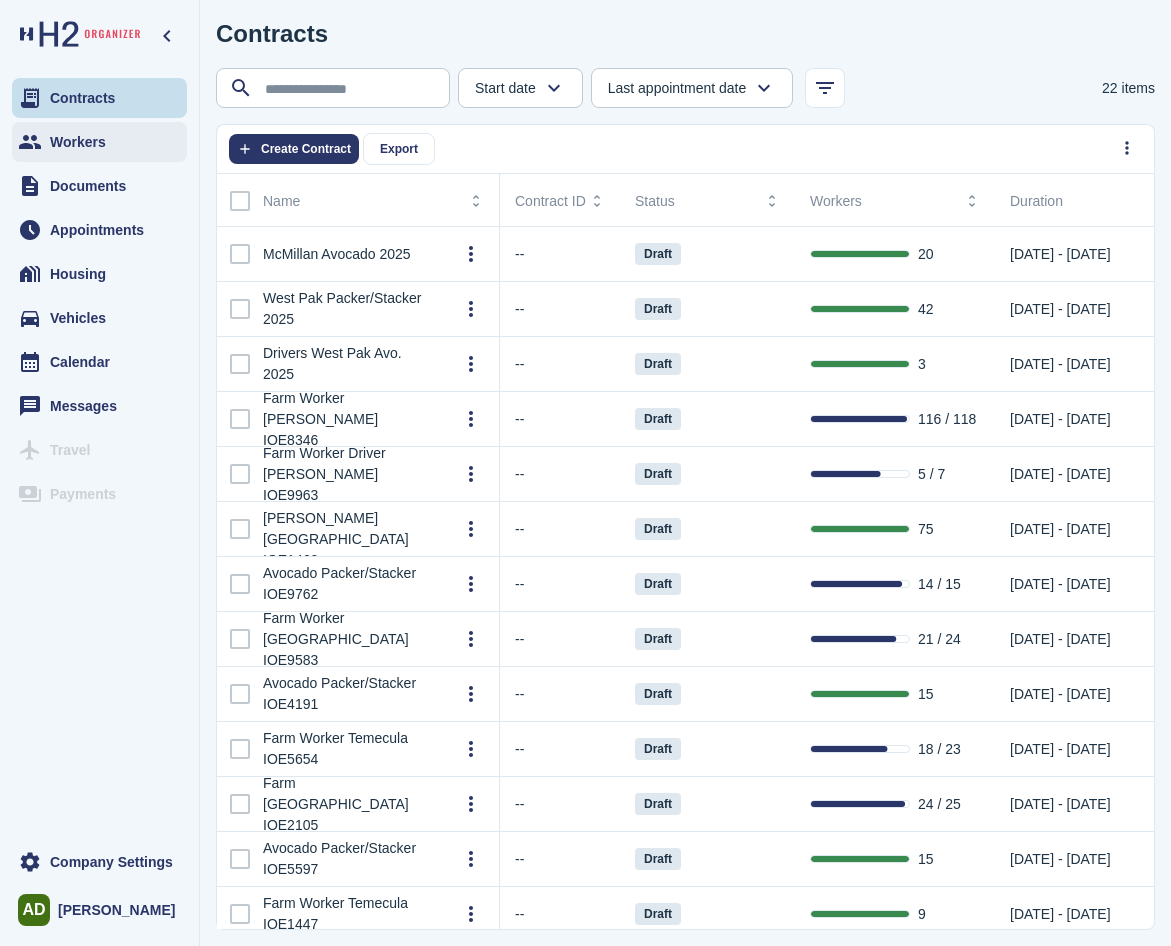 click on "Workers" at bounding box center [99, 142] 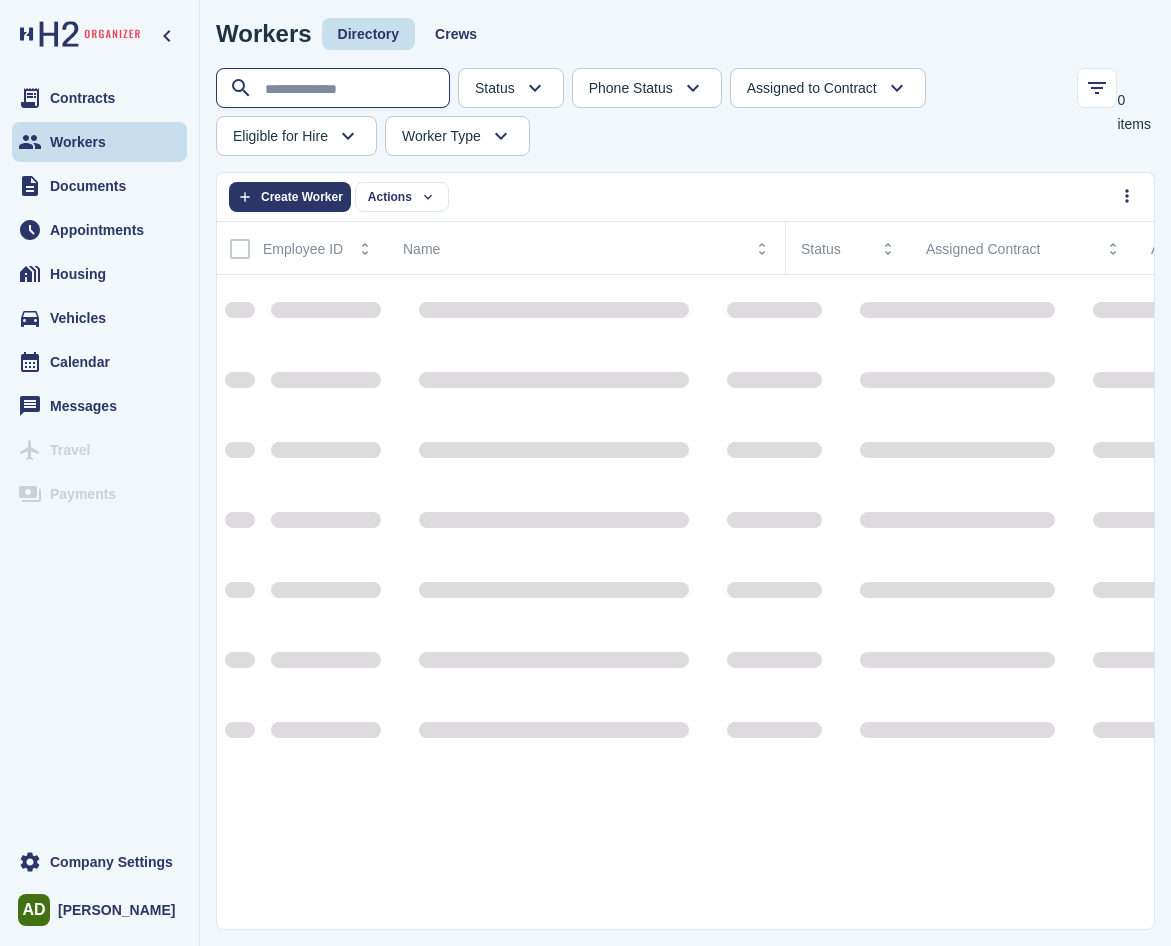 click at bounding box center (335, 89) 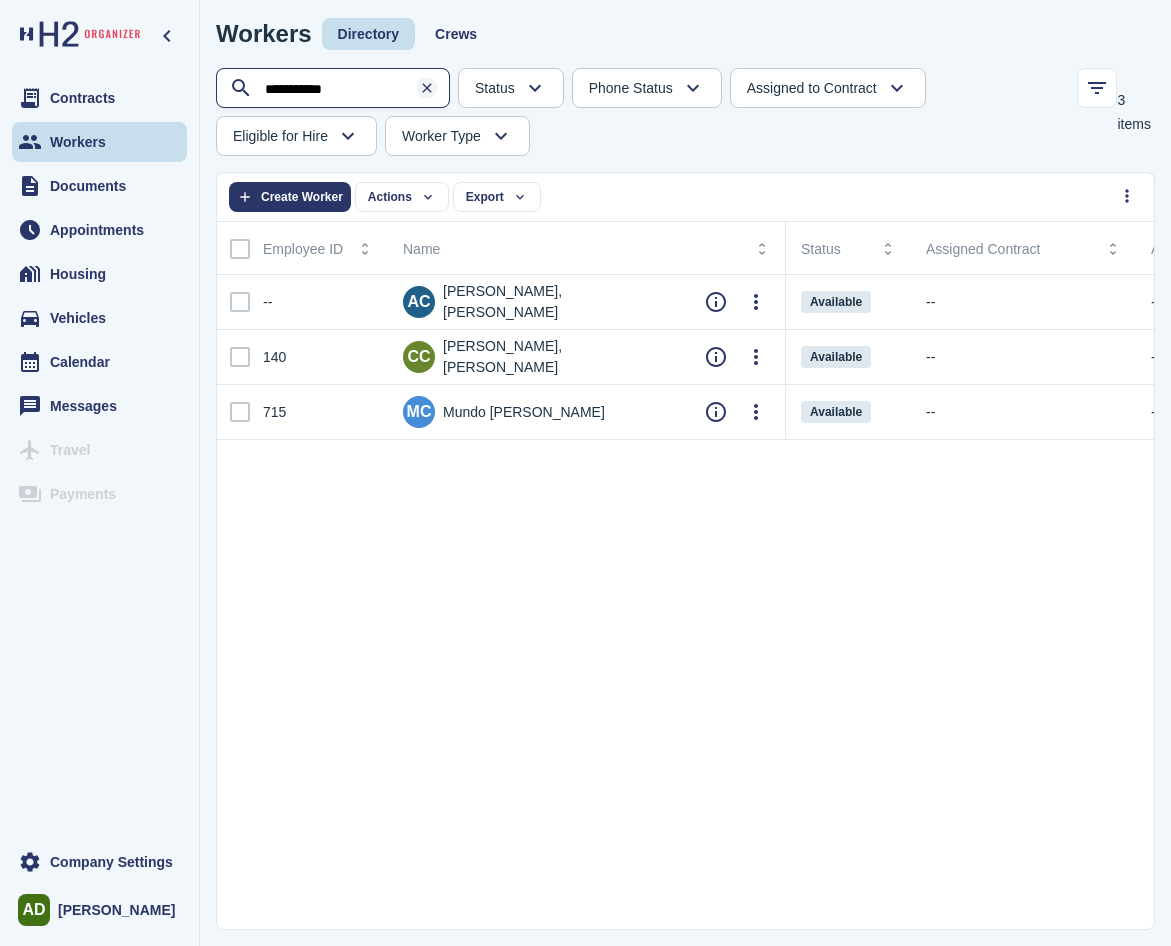 type on "**********" 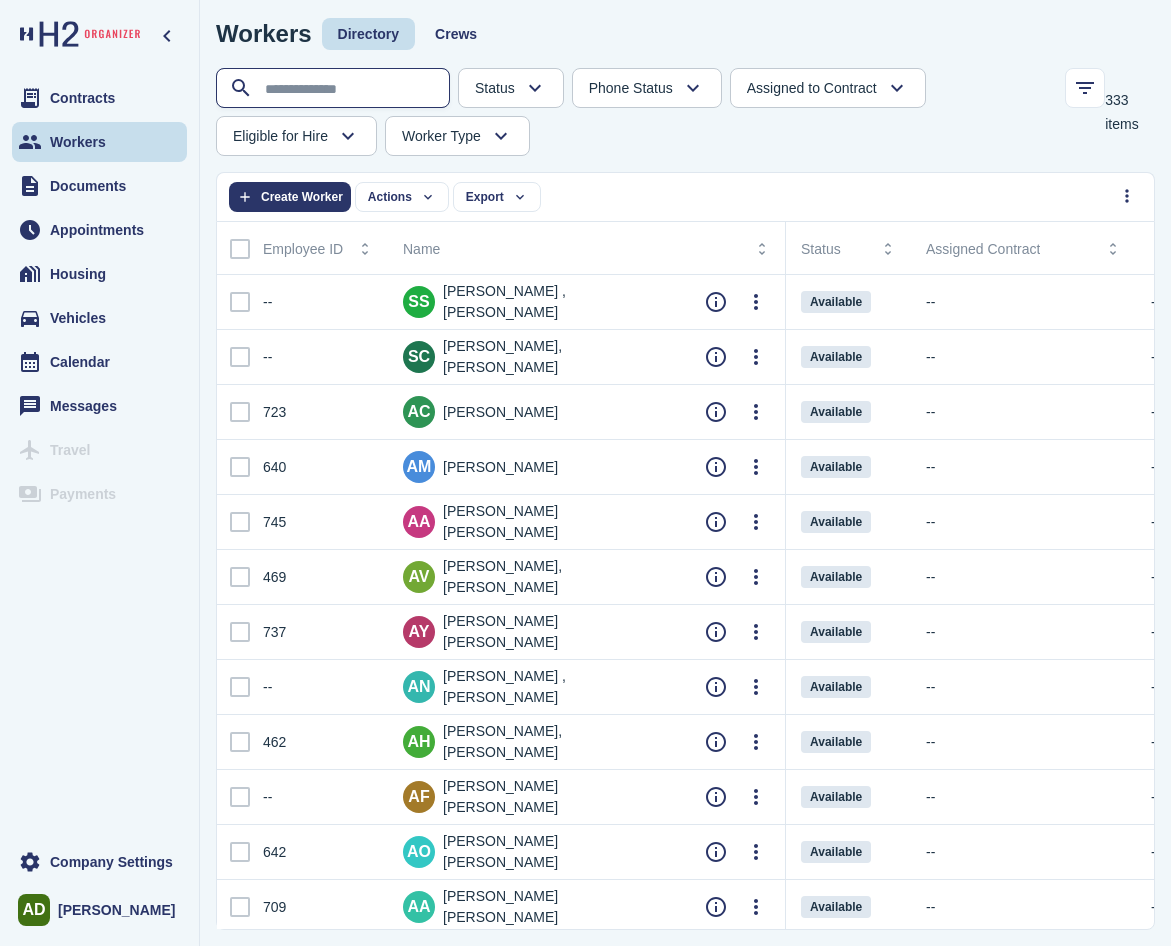 click at bounding box center (335, 89) 